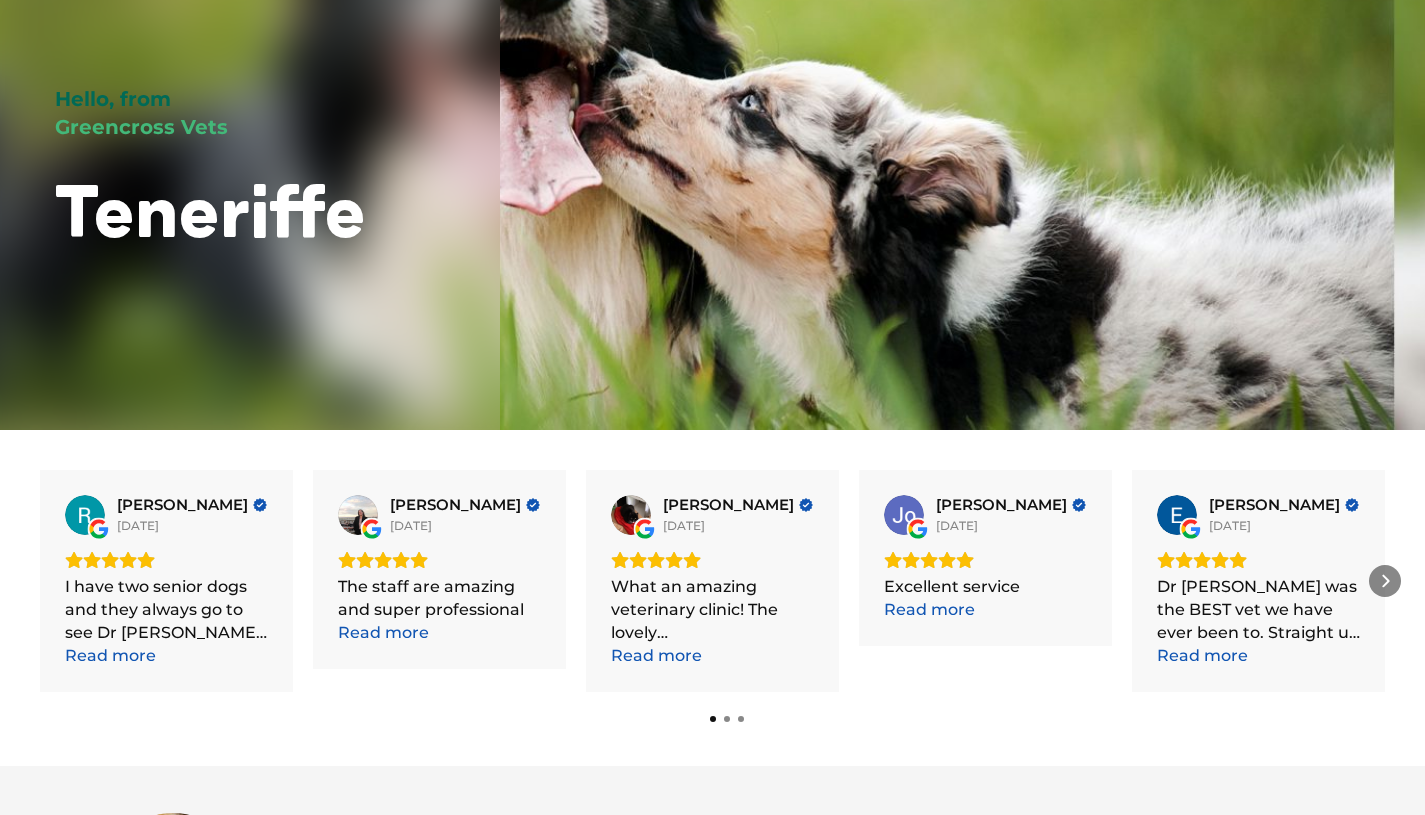 scroll, scrollTop: 484, scrollLeft: 0, axis: vertical 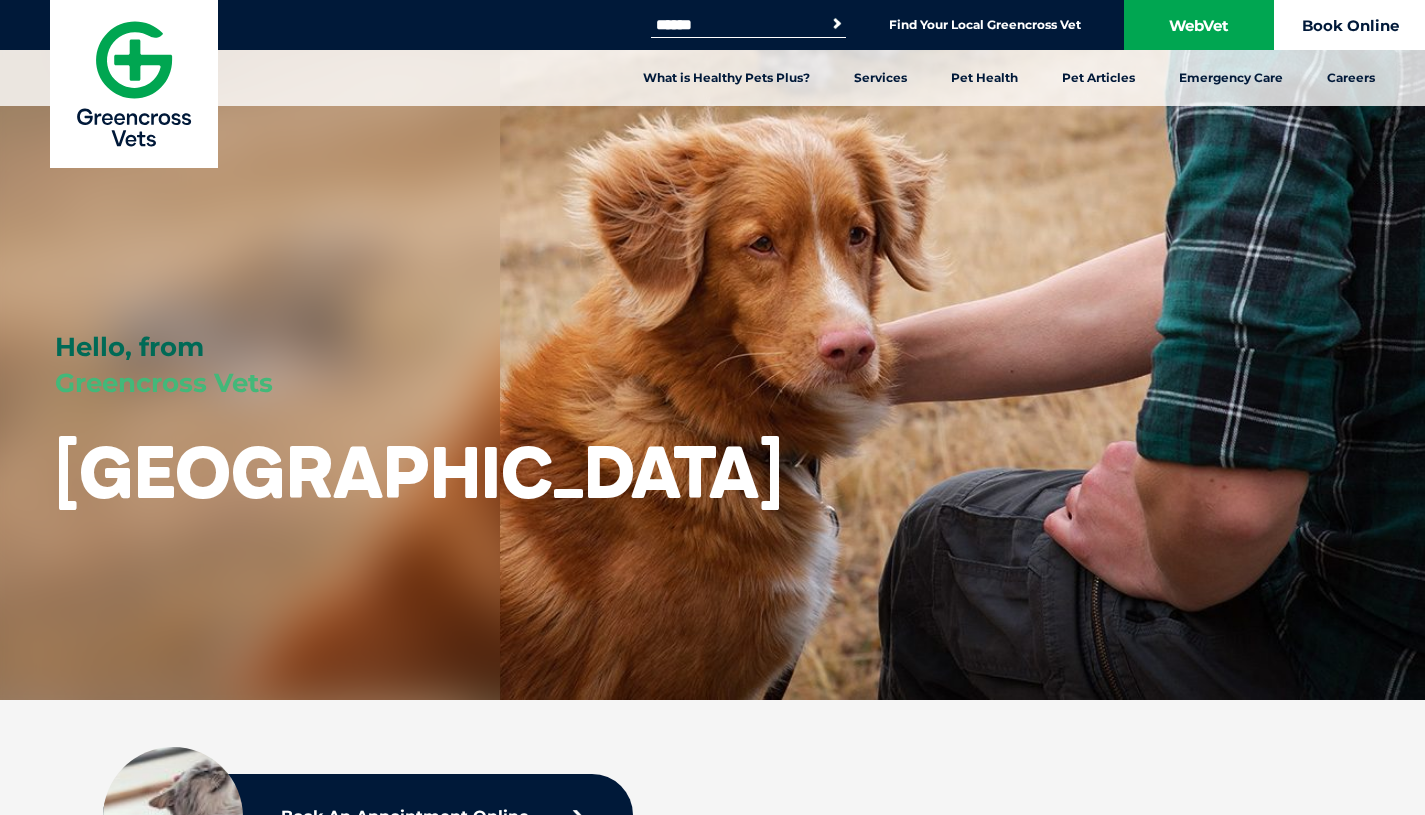 click on "Book Online" at bounding box center [1350, 25] 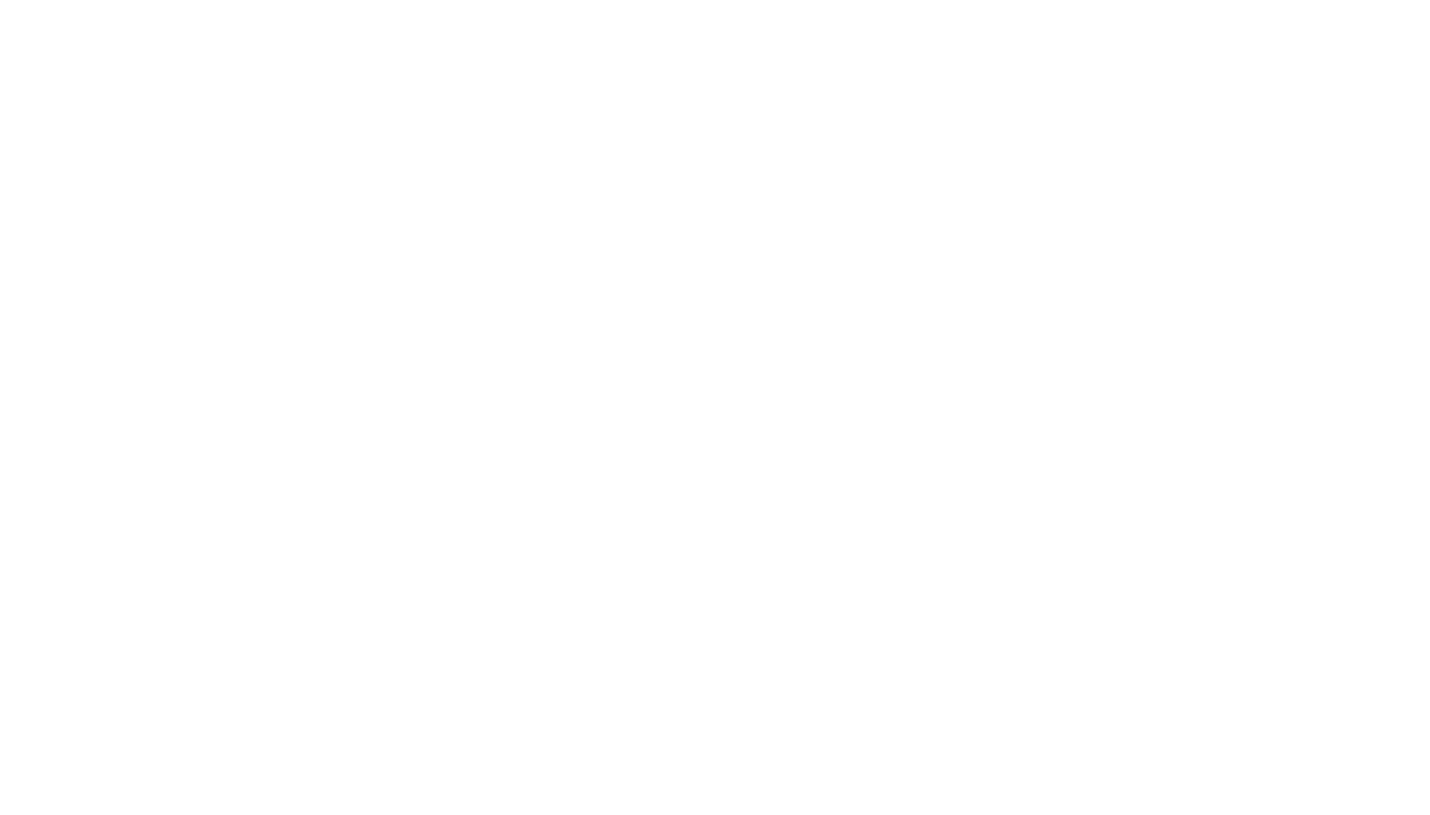 scroll, scrollTop: 0, scrollLeft: 0, axis: both 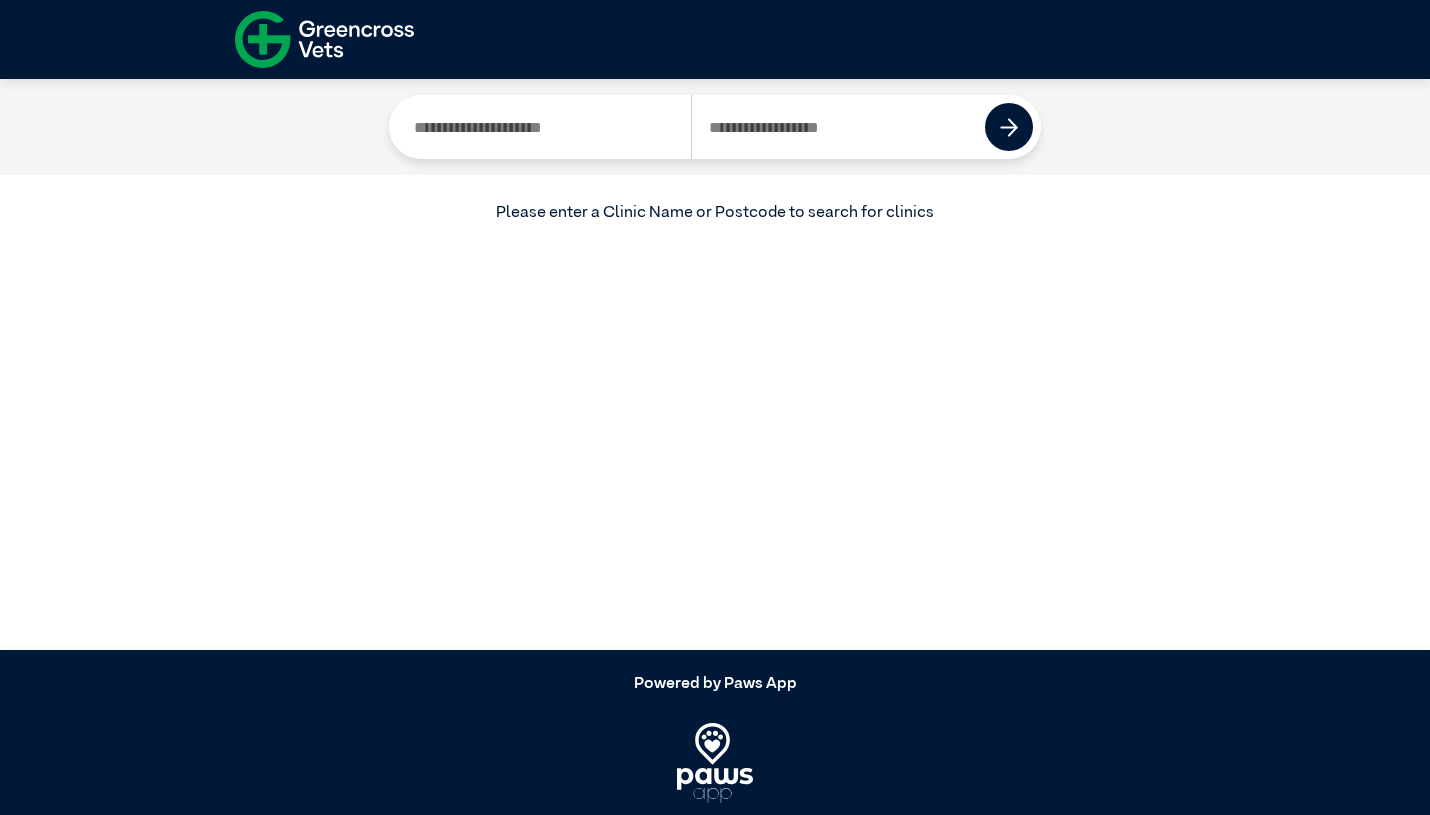 click at bounding box center (838, 127) 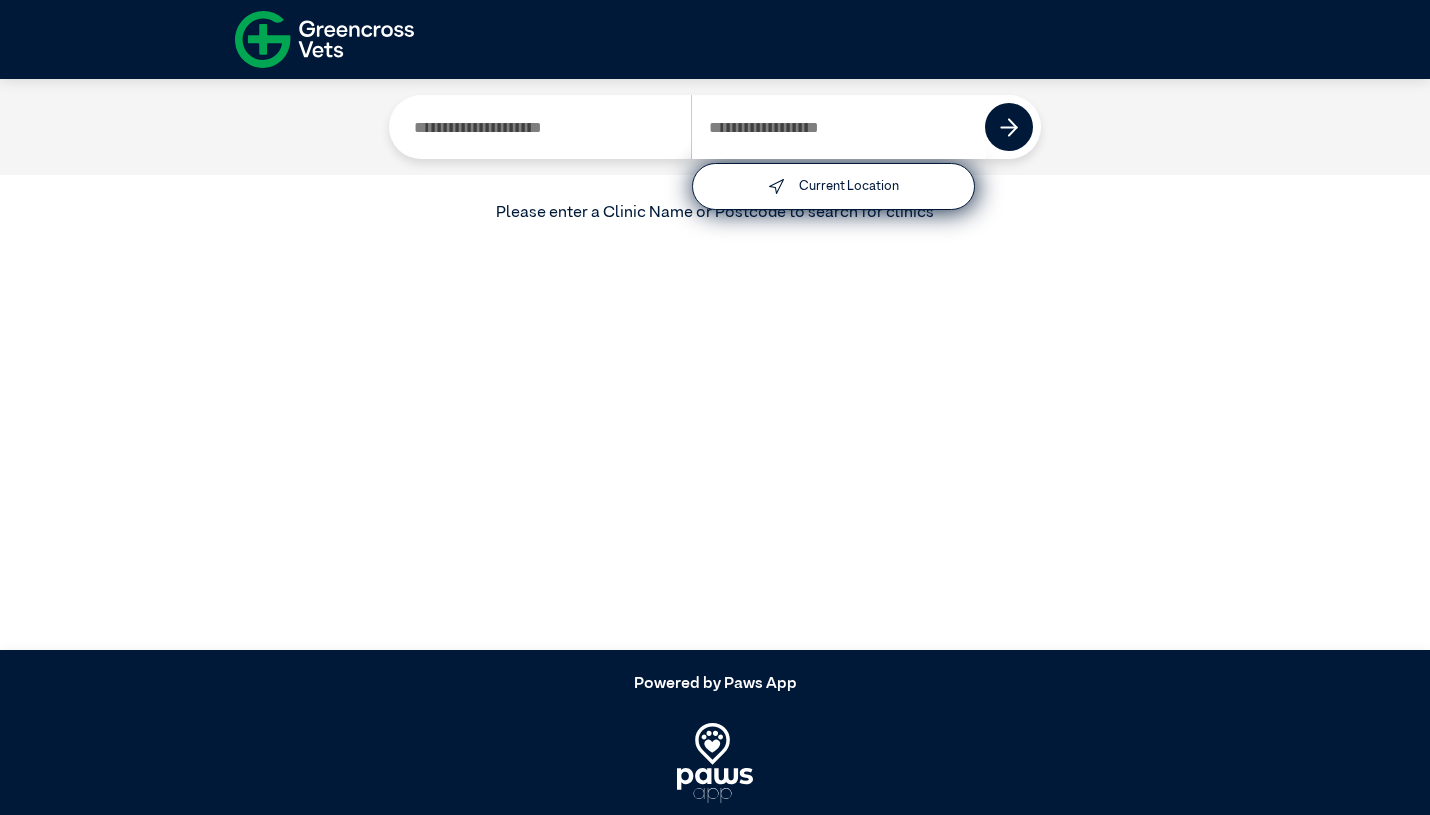click at bounding box center (544, 127) 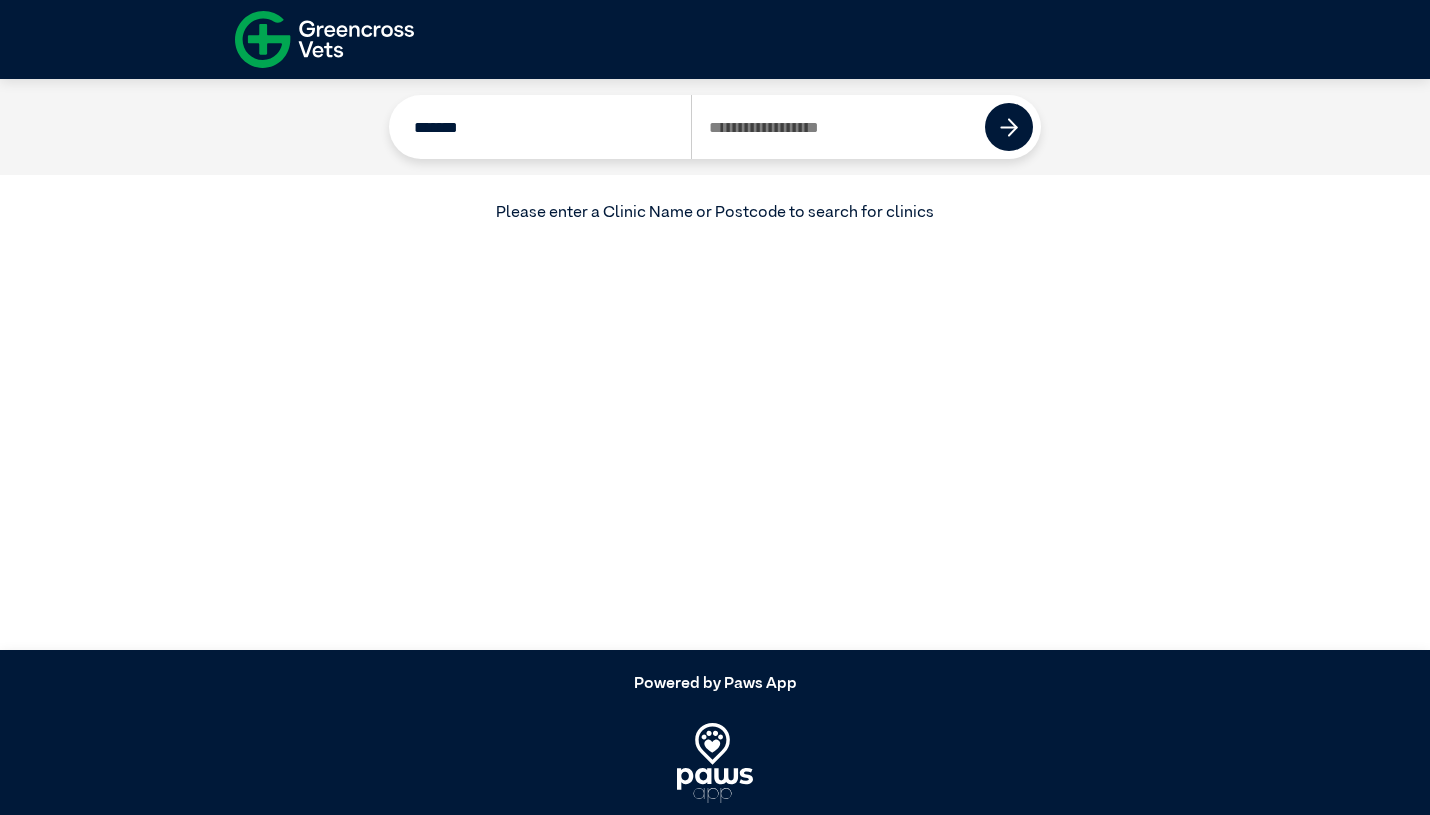 type on "*******" 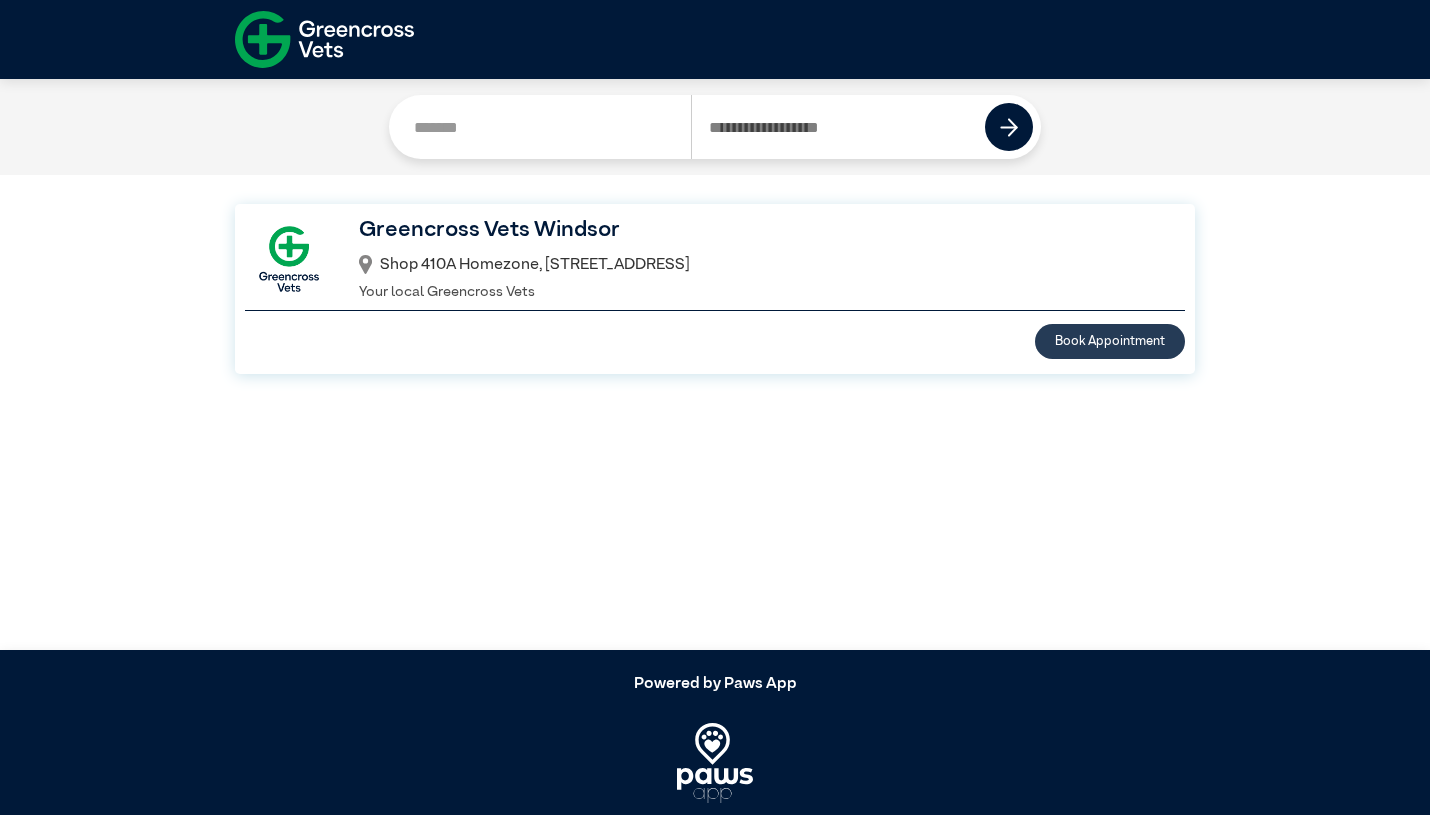 click on "Book Appointment" at bounding box center [1110, 341] 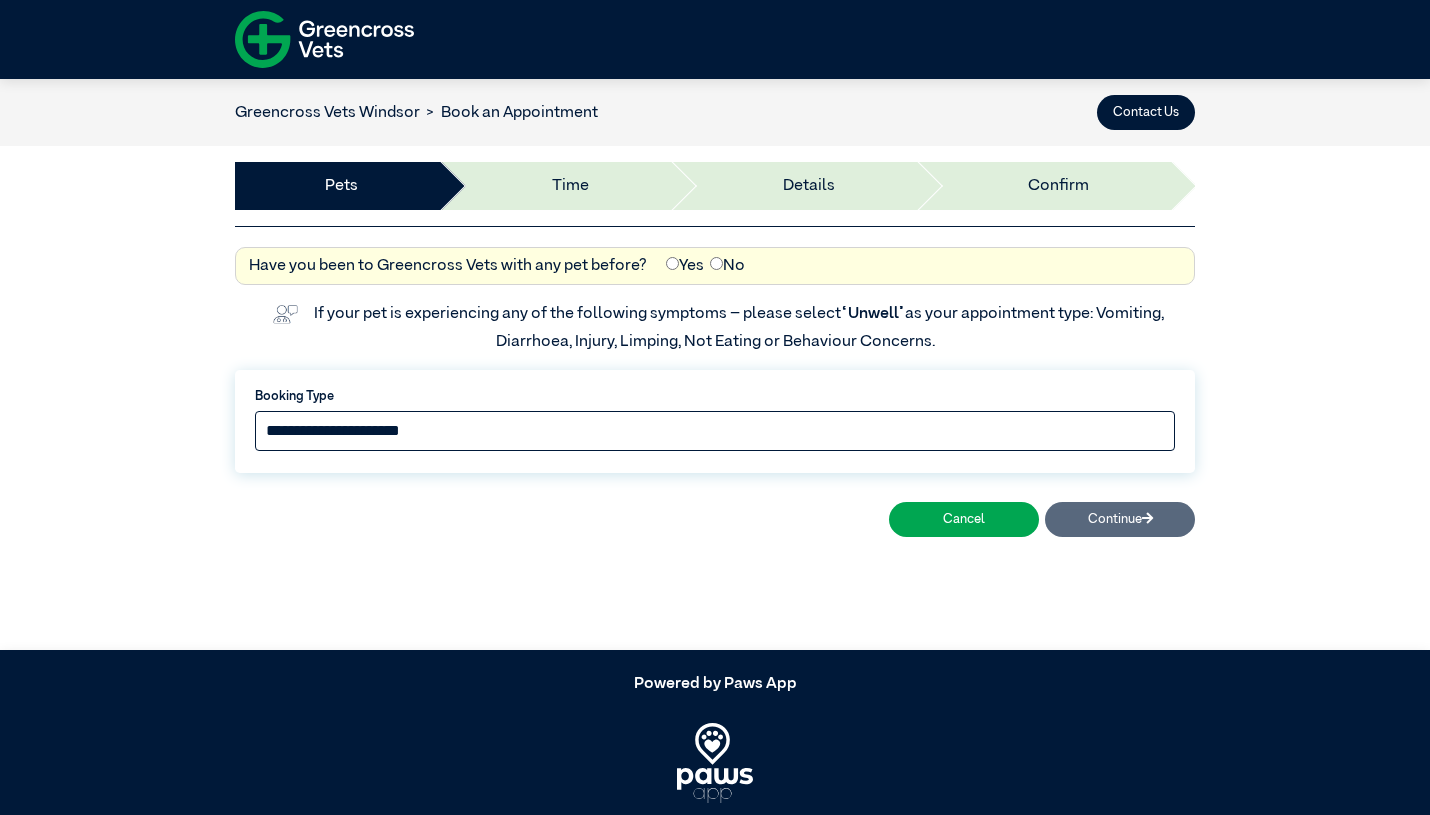click on "**********" at bounding box center [715, 431] 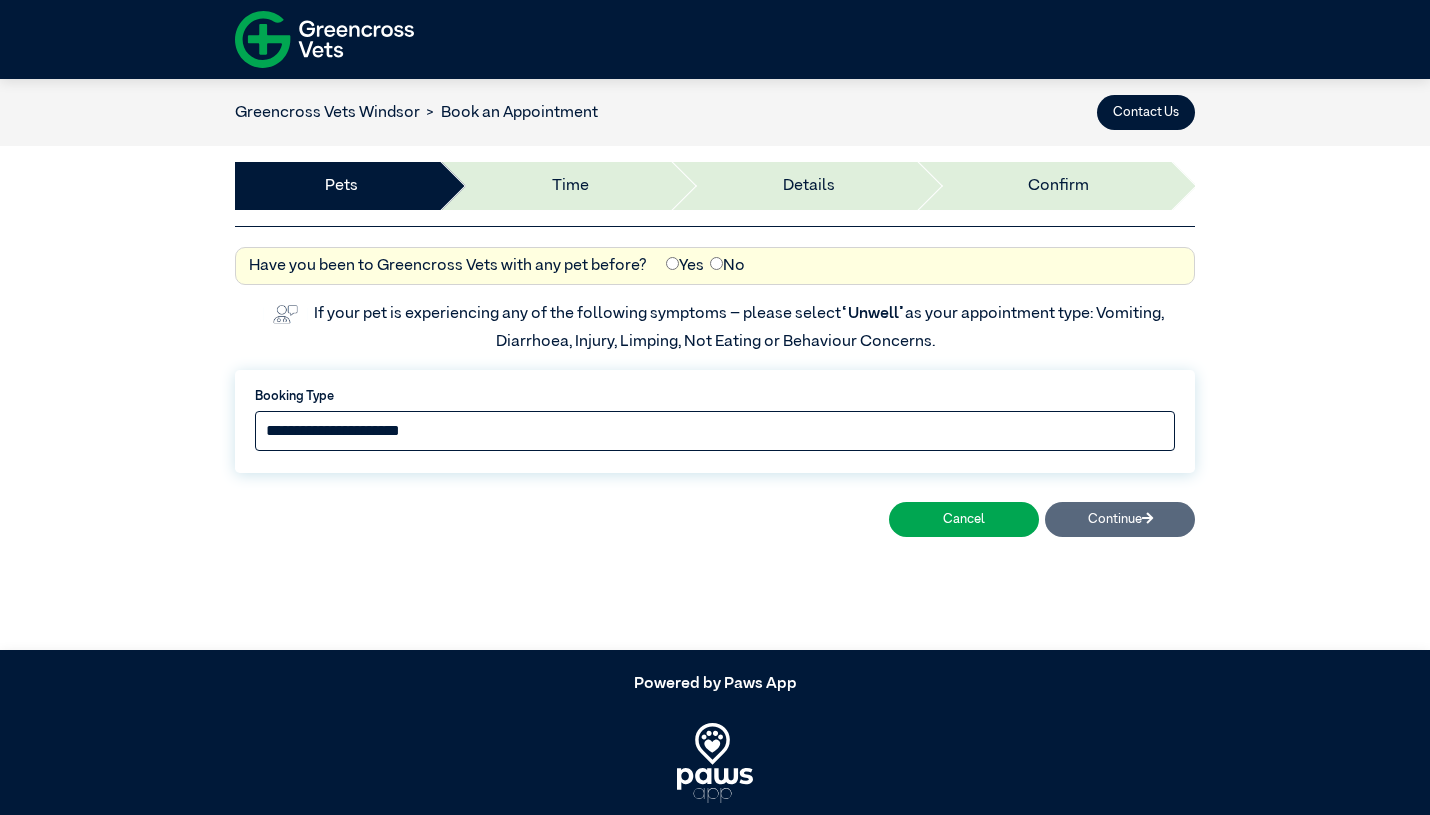 click on "**********" at bounding box center (715, 431) 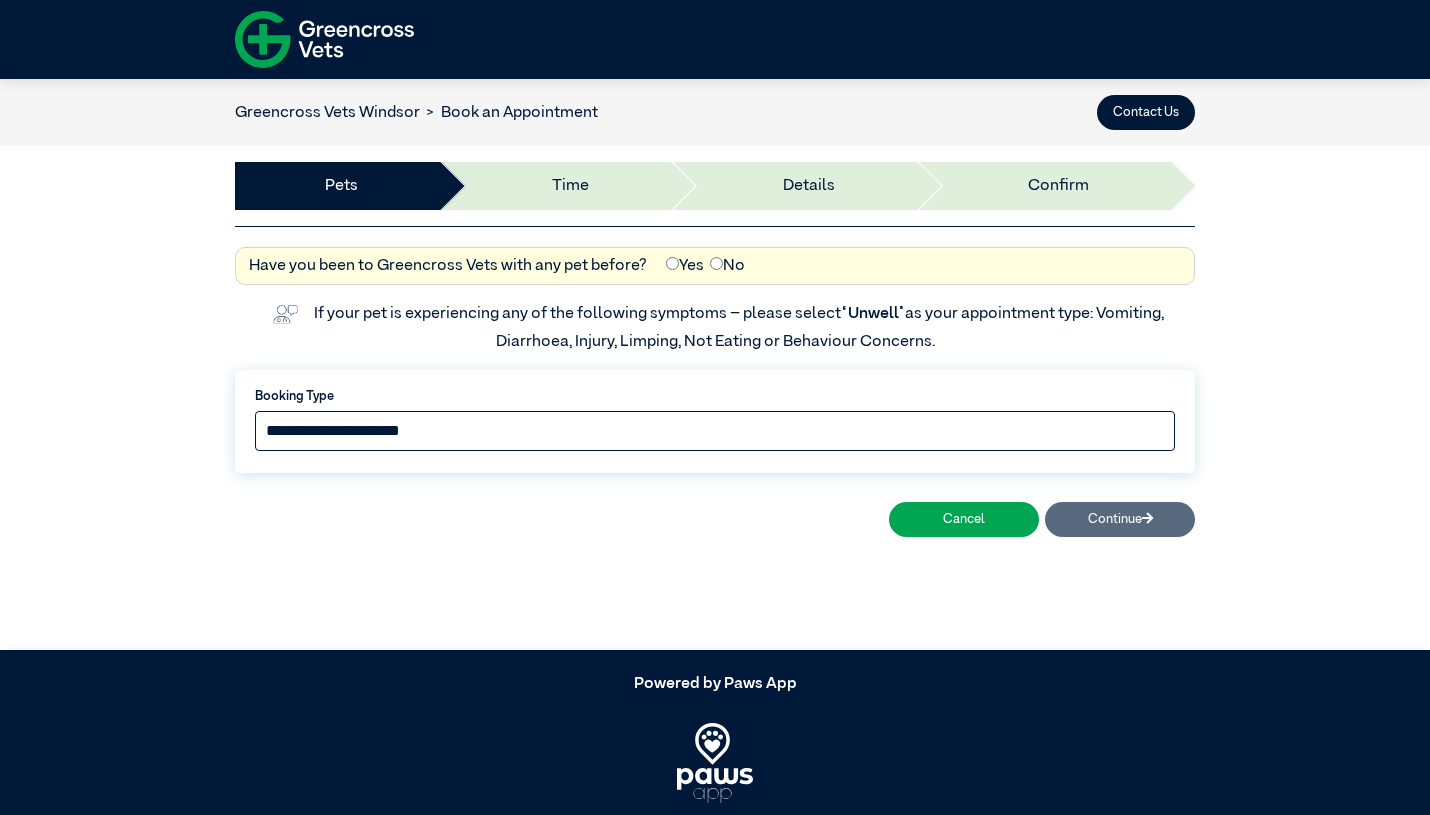 select on "*****" 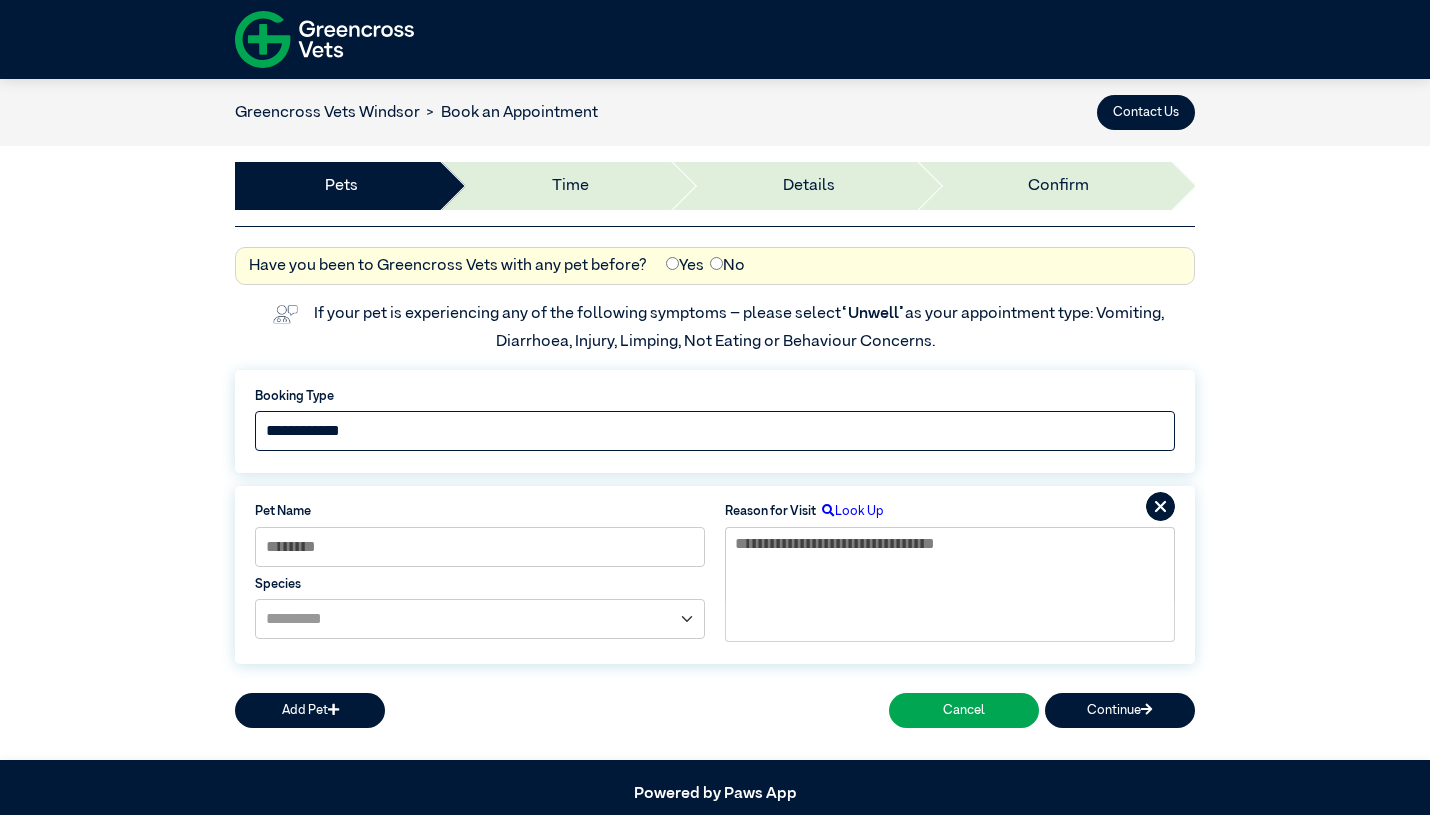 scroll, scrollTop: 159, scrollLeft: 0, axis: vertical 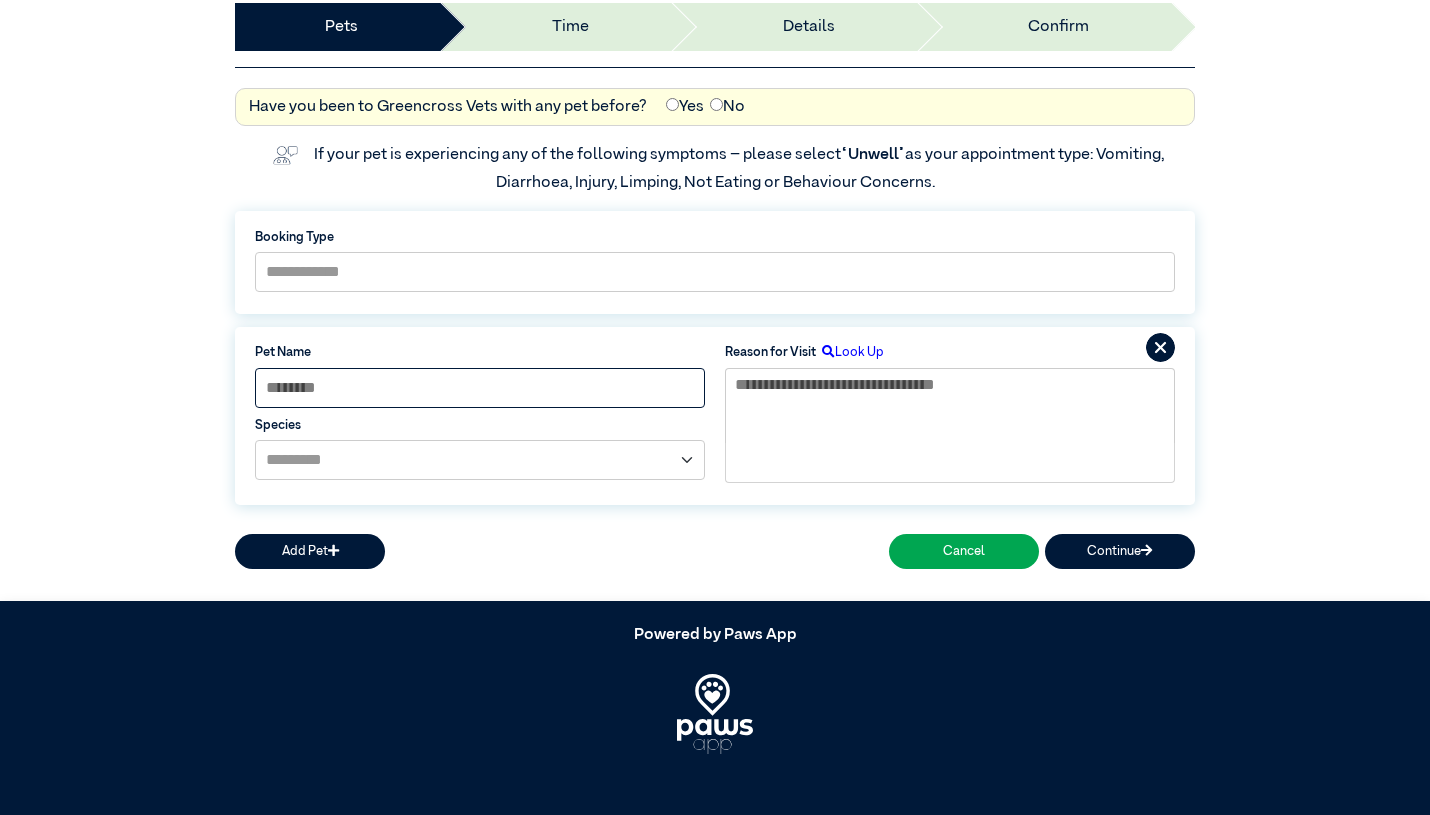 click at bounding box center (480, 388) 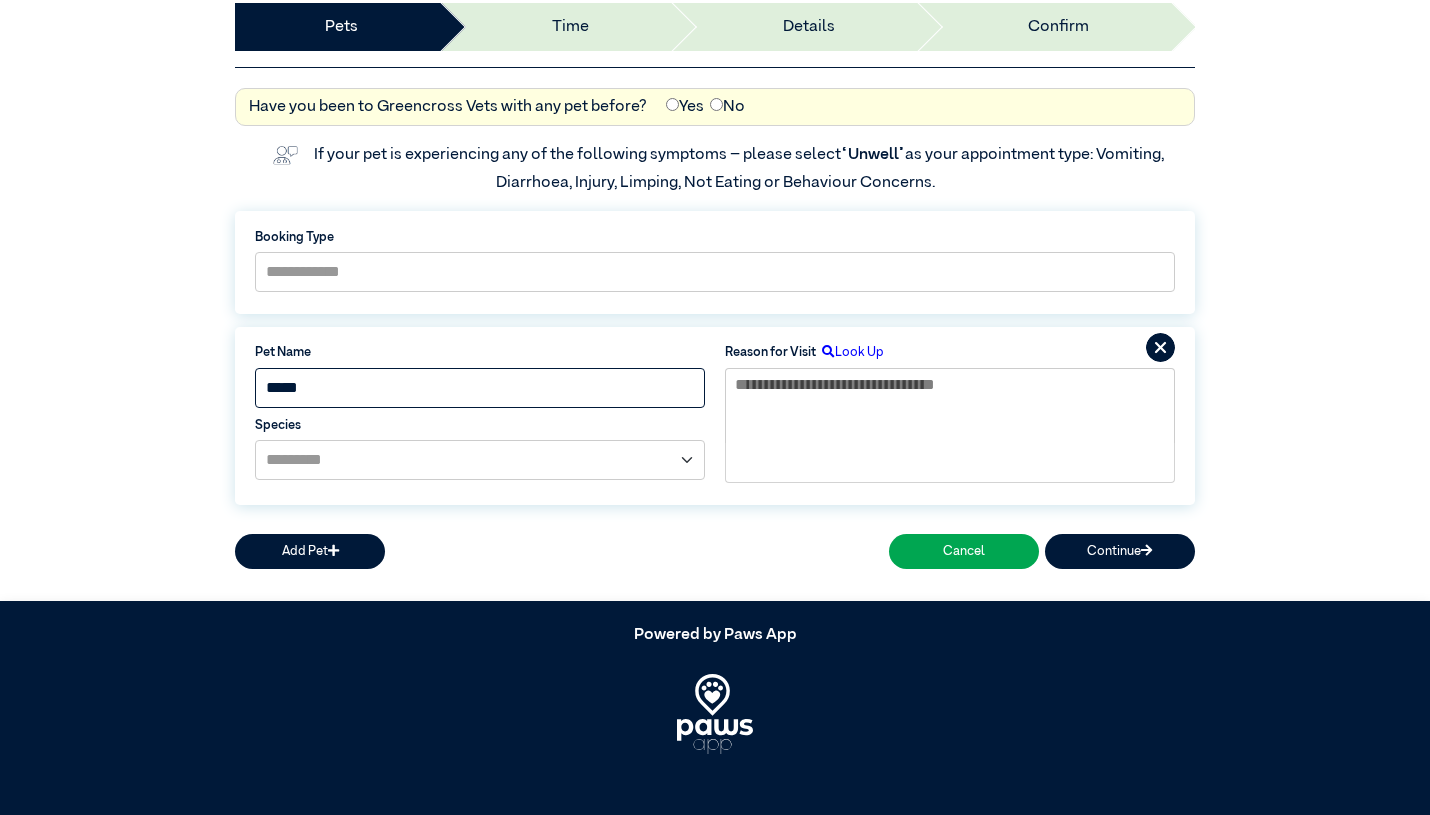 type on "*****" 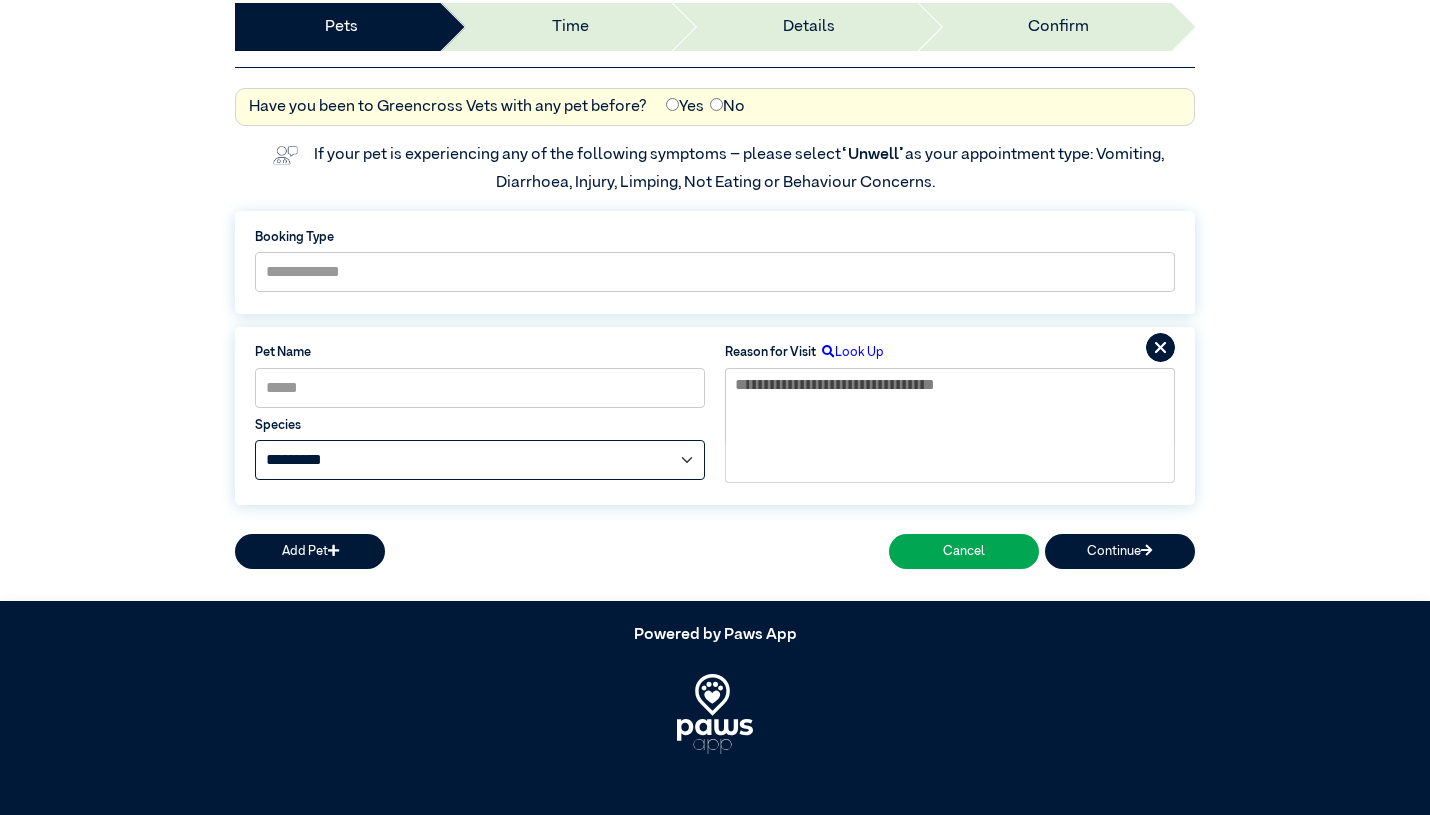 click on "**********" at bounding box center (480, 460) 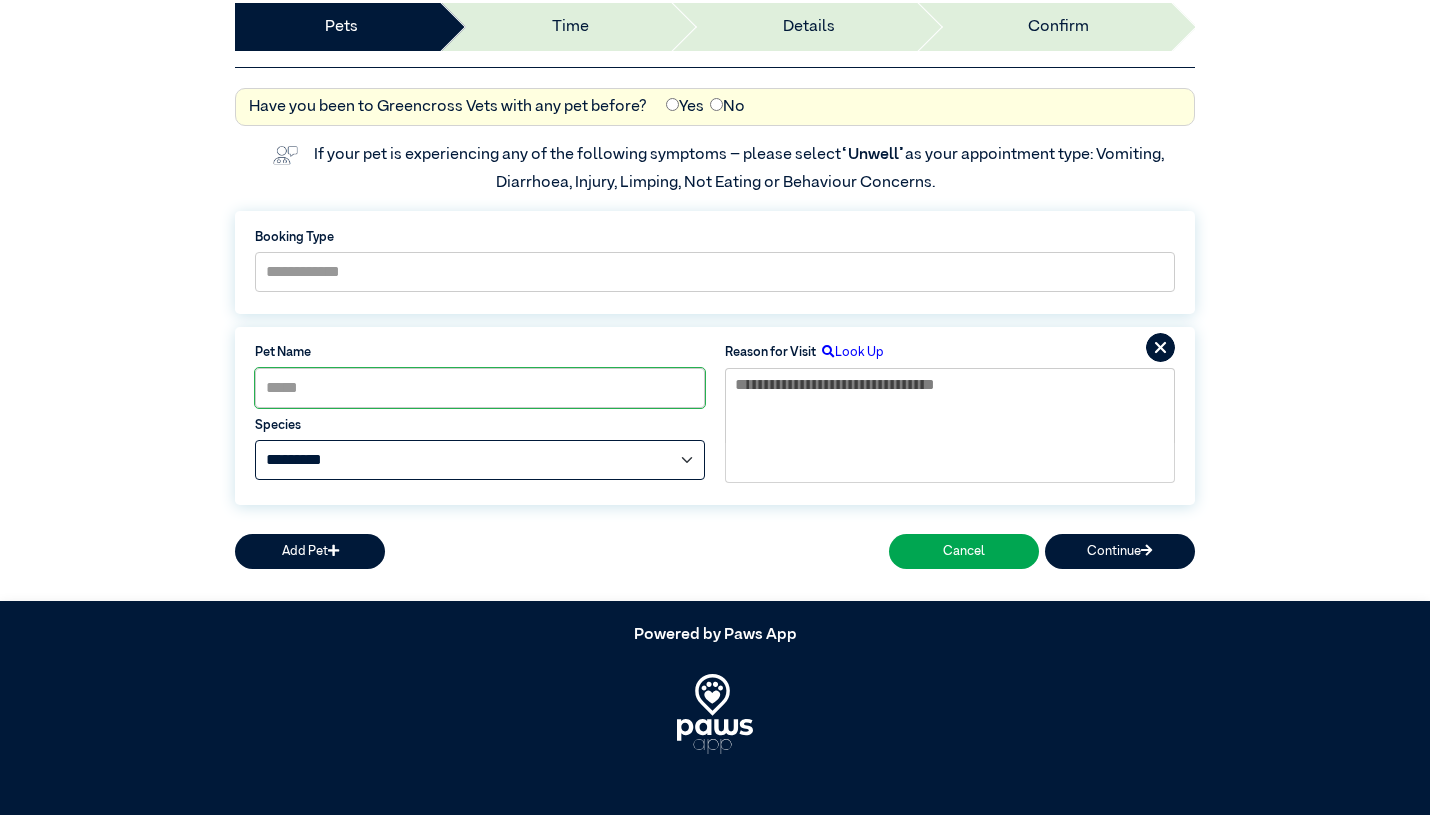 select on "*****" 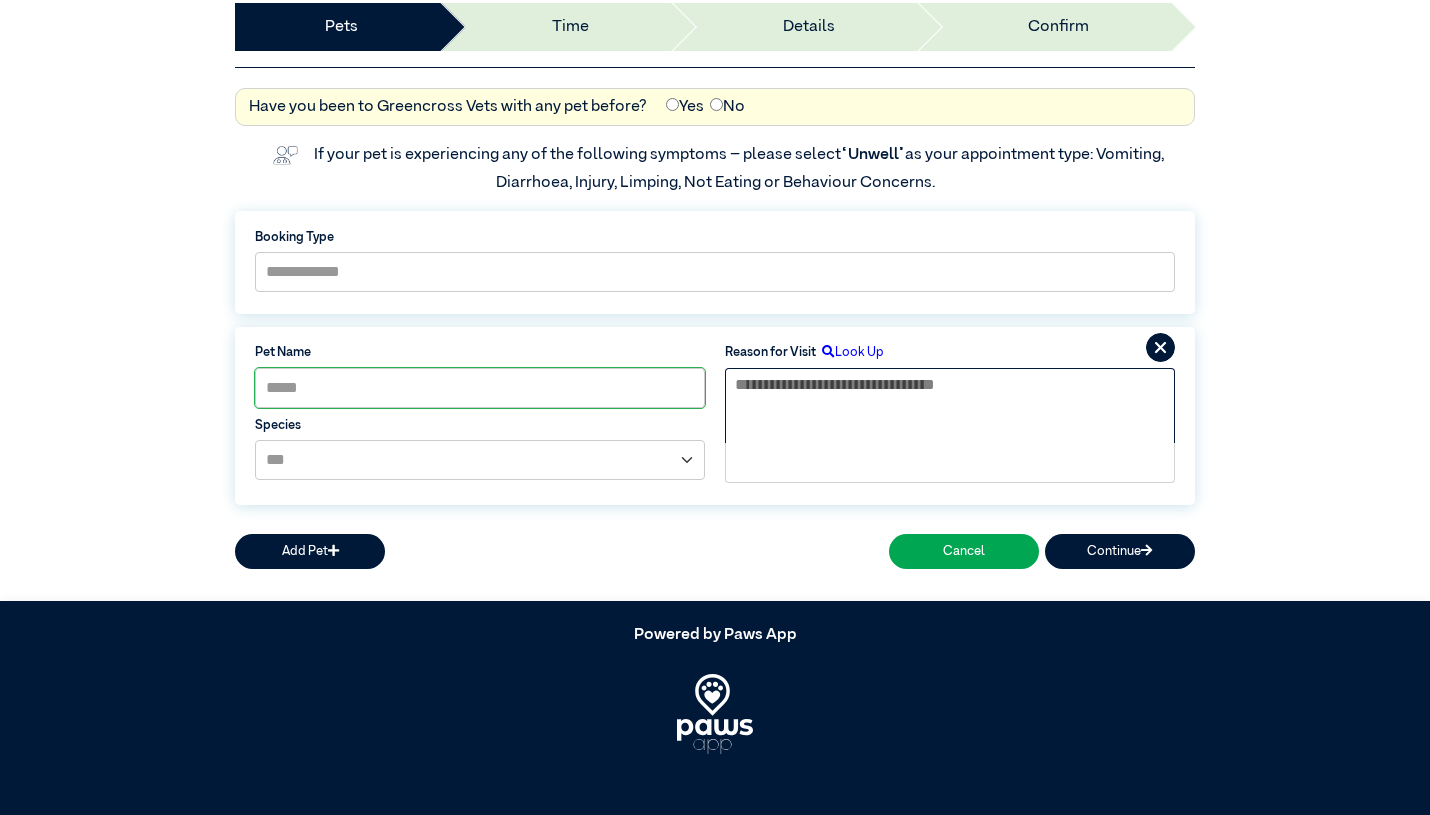 click at bounding box center (950, 406) 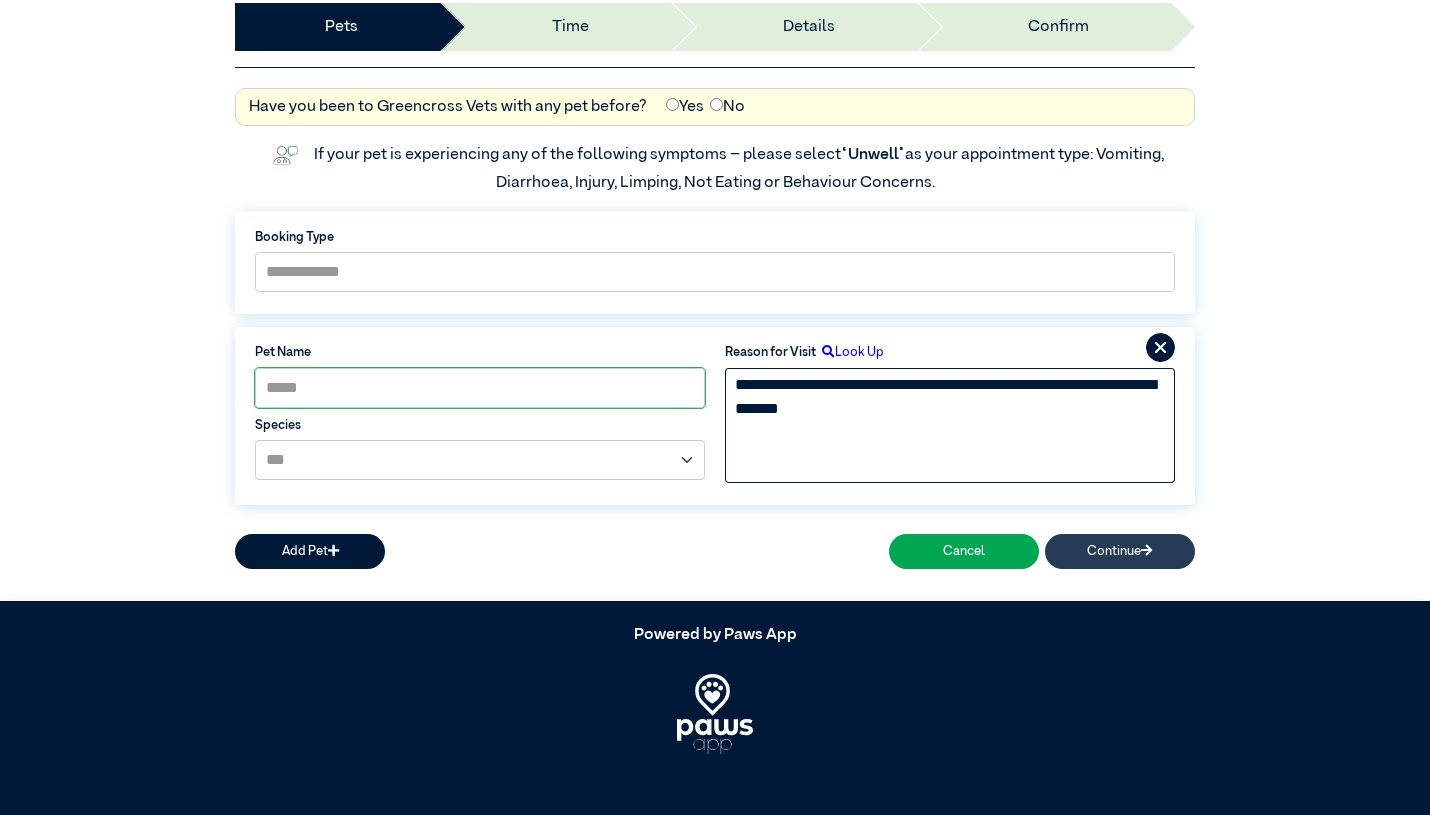 type on "**********" 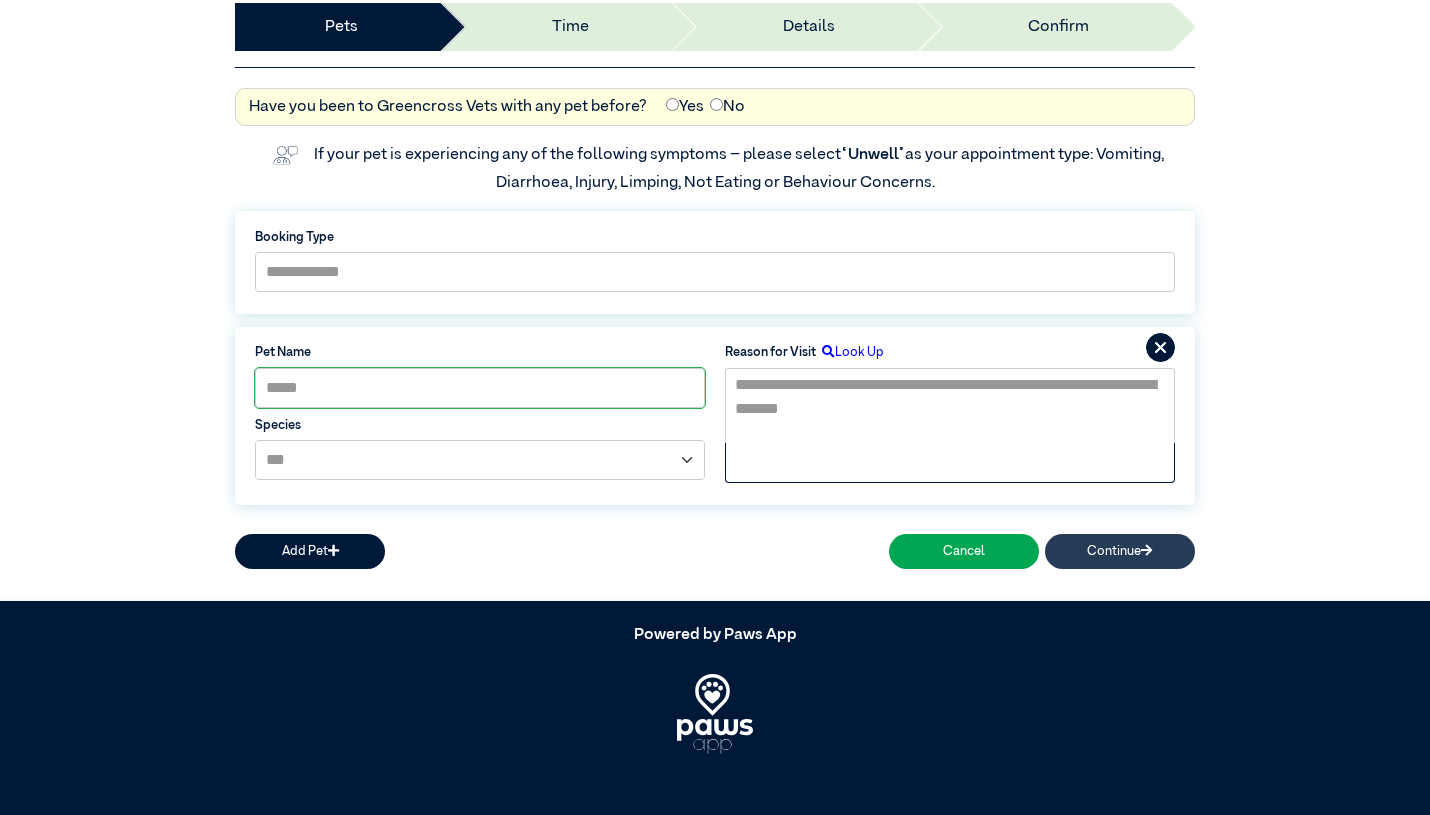 click on "Continue" at bounding box center [1120, 551] 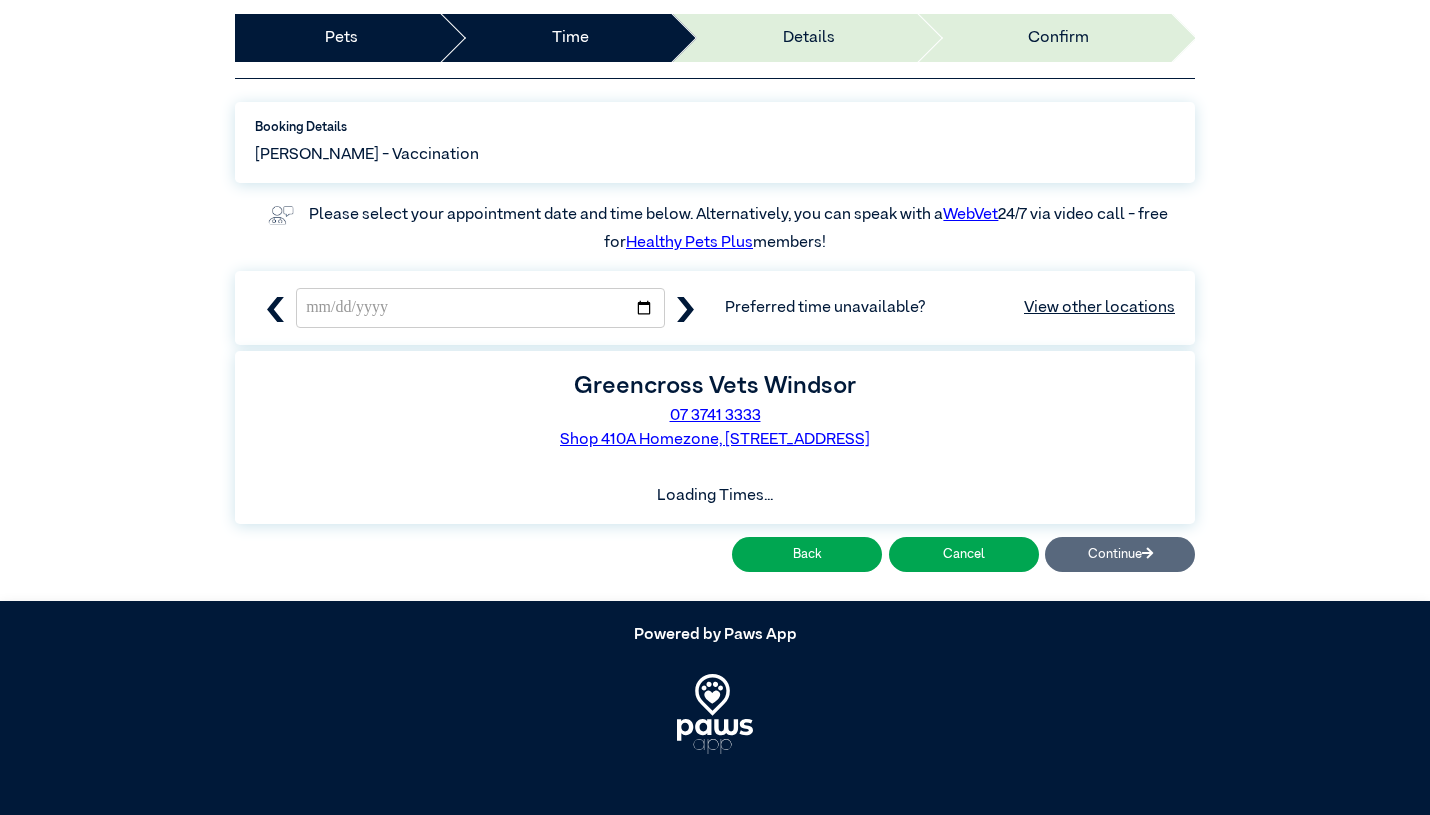 scroll, scrollTop: 159, scrollLeft: 0, axis: vertical 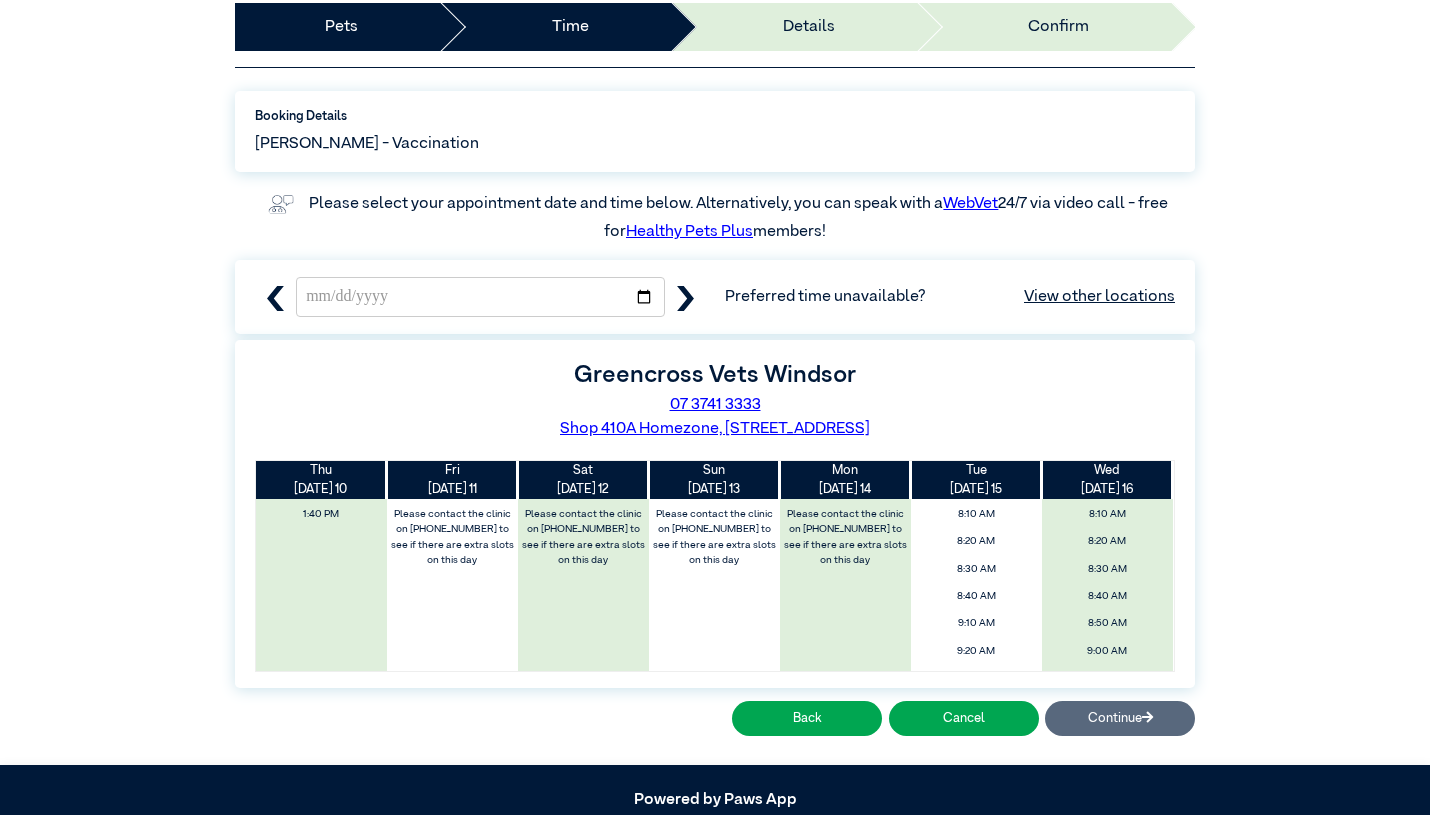 click 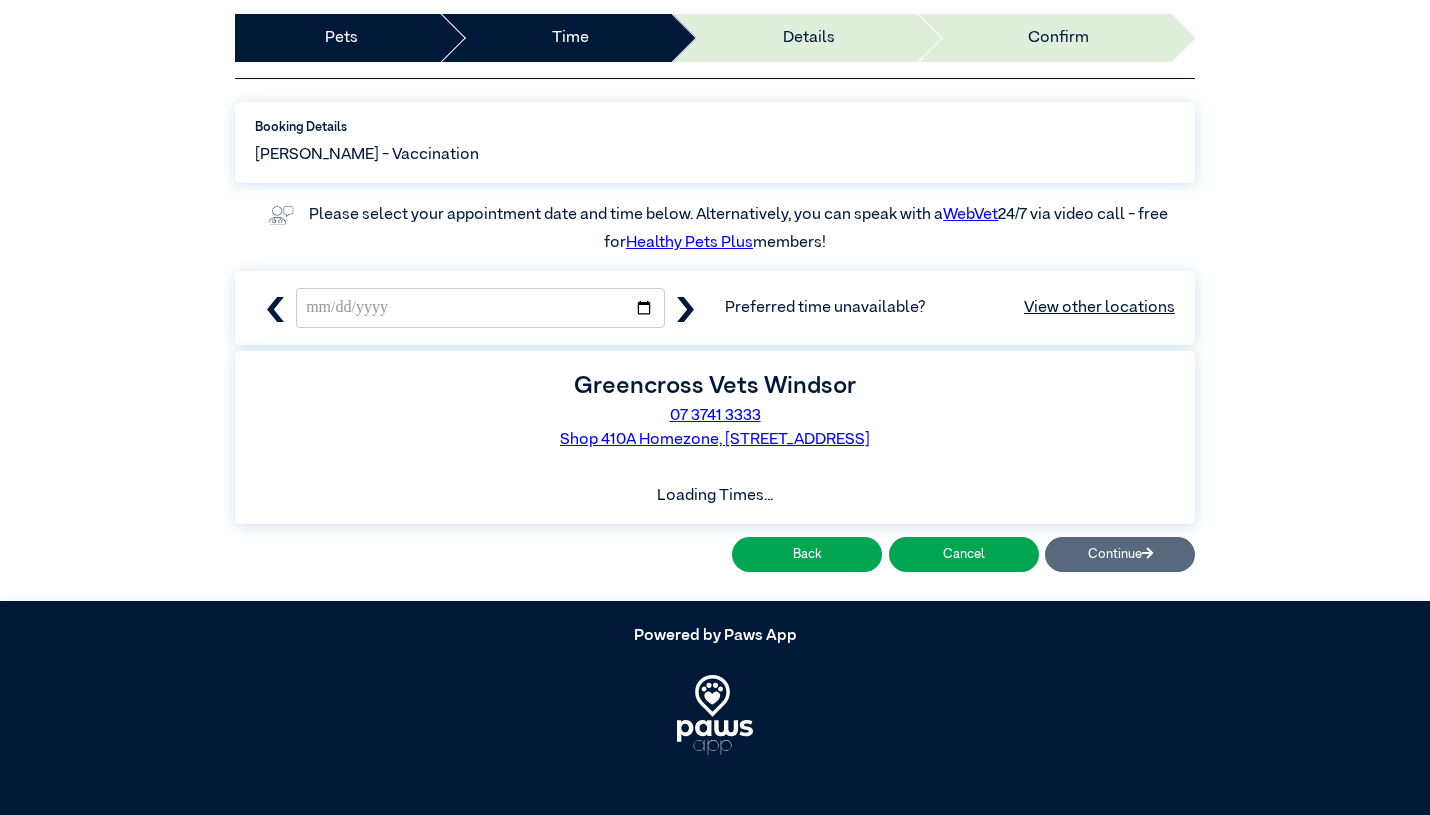 scroll, scrollTop: 159, scrollLeft: 0, axis: vertical 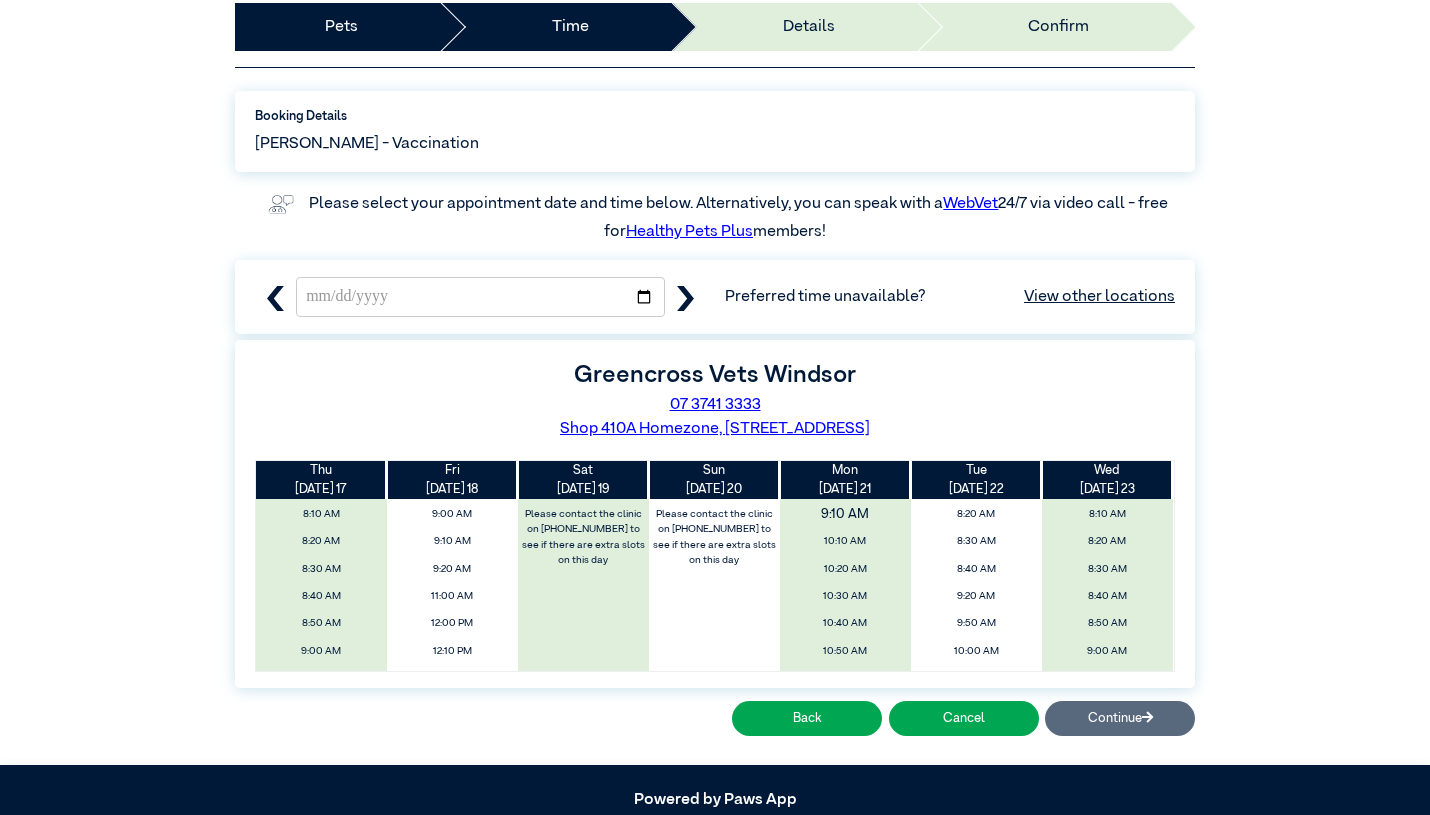 click on "9:10 AM" at bounding box center (845, 515) 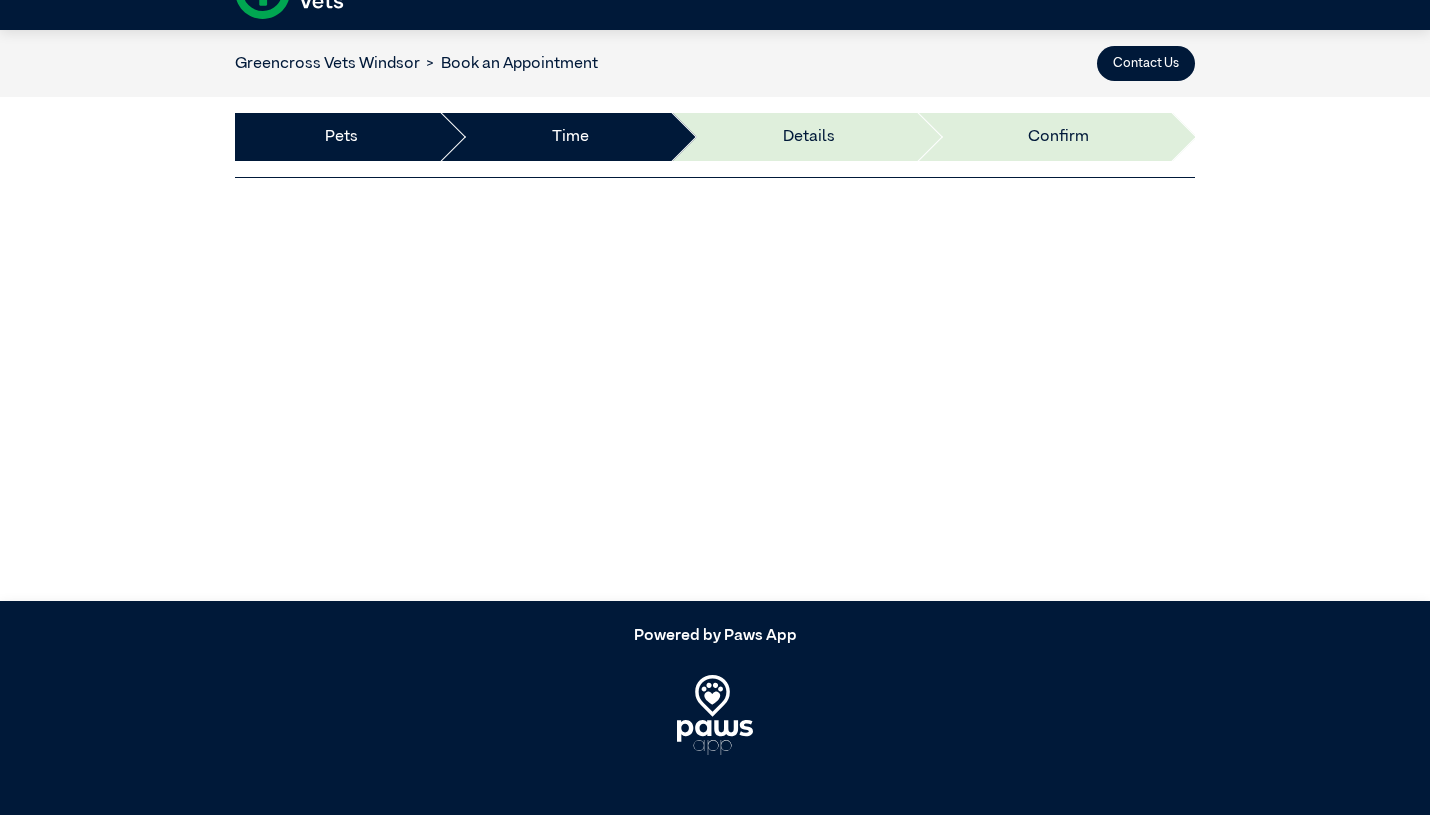 scroll, scrollTop: 159, scrollLeft: 0, axis: vertical 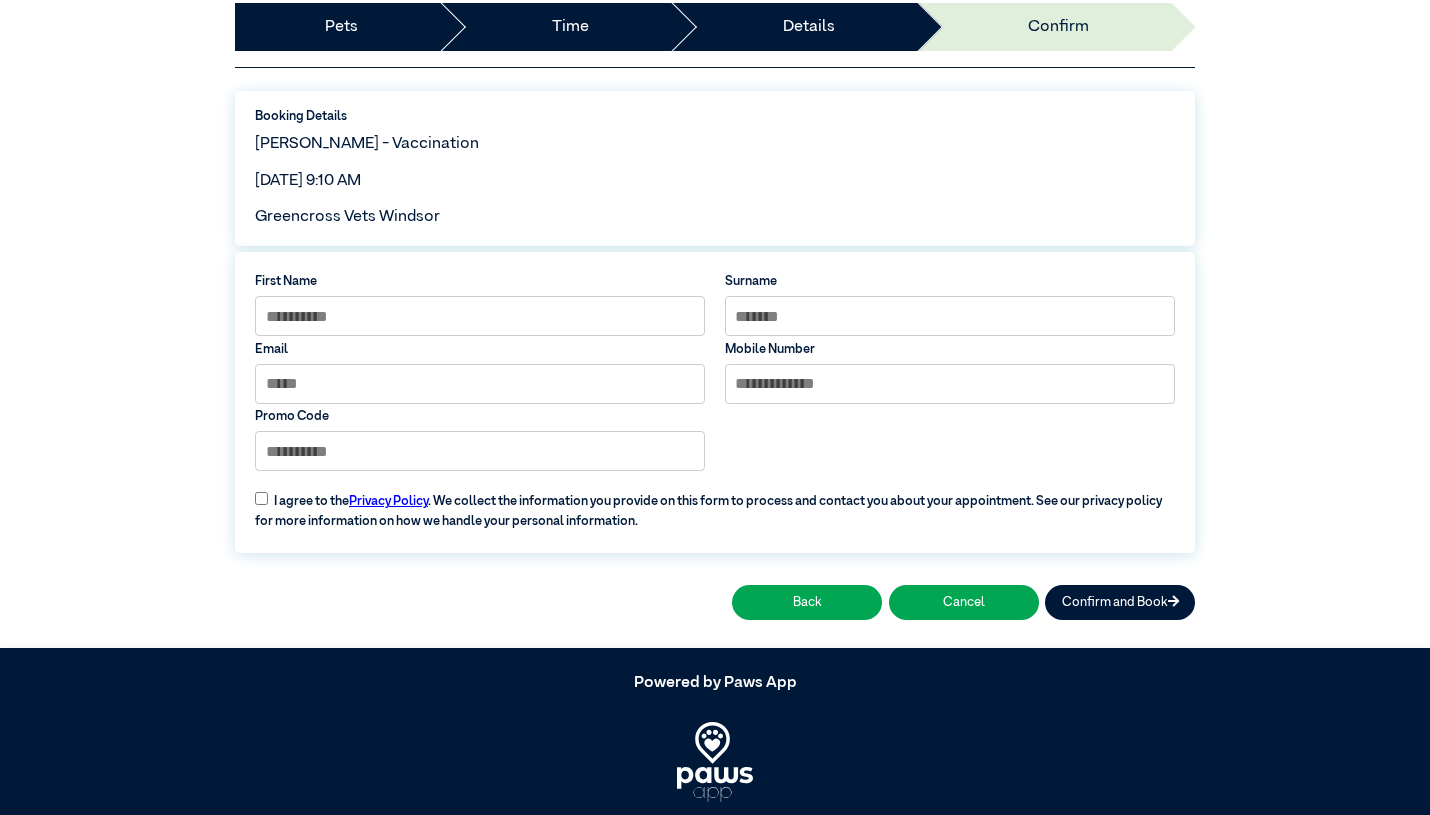 drag, startPoint x: 1439, startPoint y: 273, endPoint x: 1439, endPoint y: 75, distance: 198 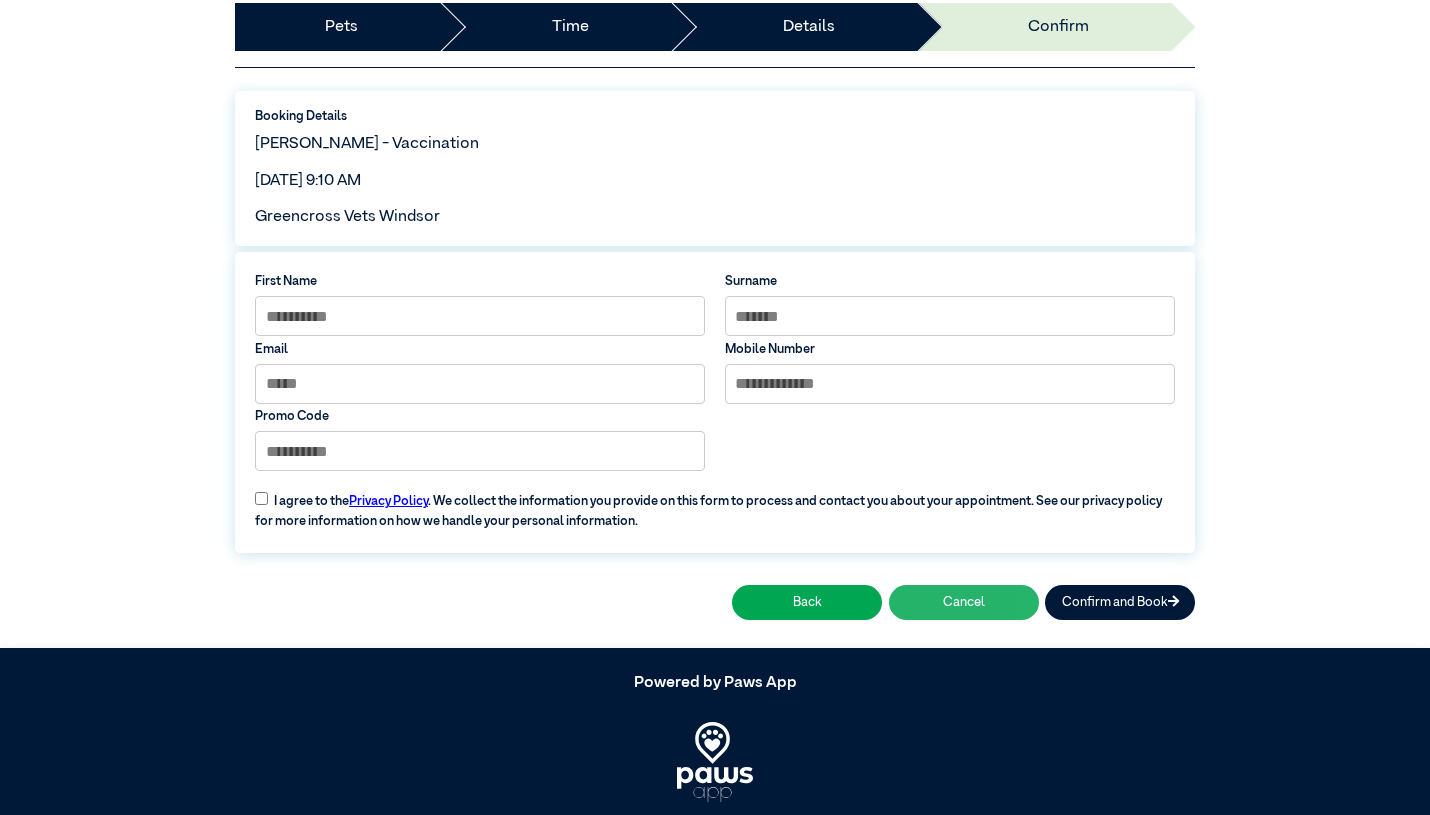 click on "Cancel" at bounding box center [964, 602] 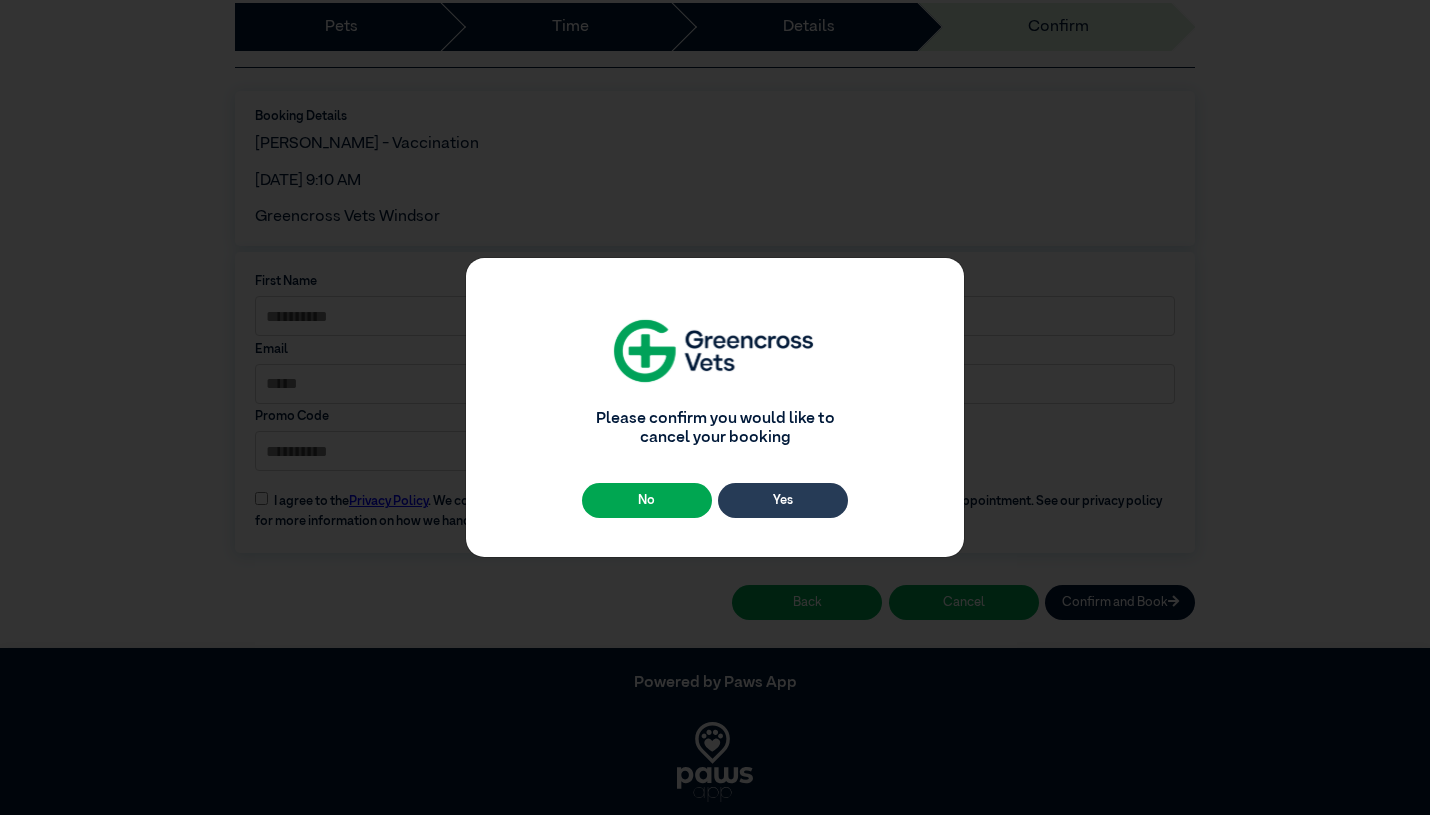 click on "Yes" at bounding box center (783, 500) 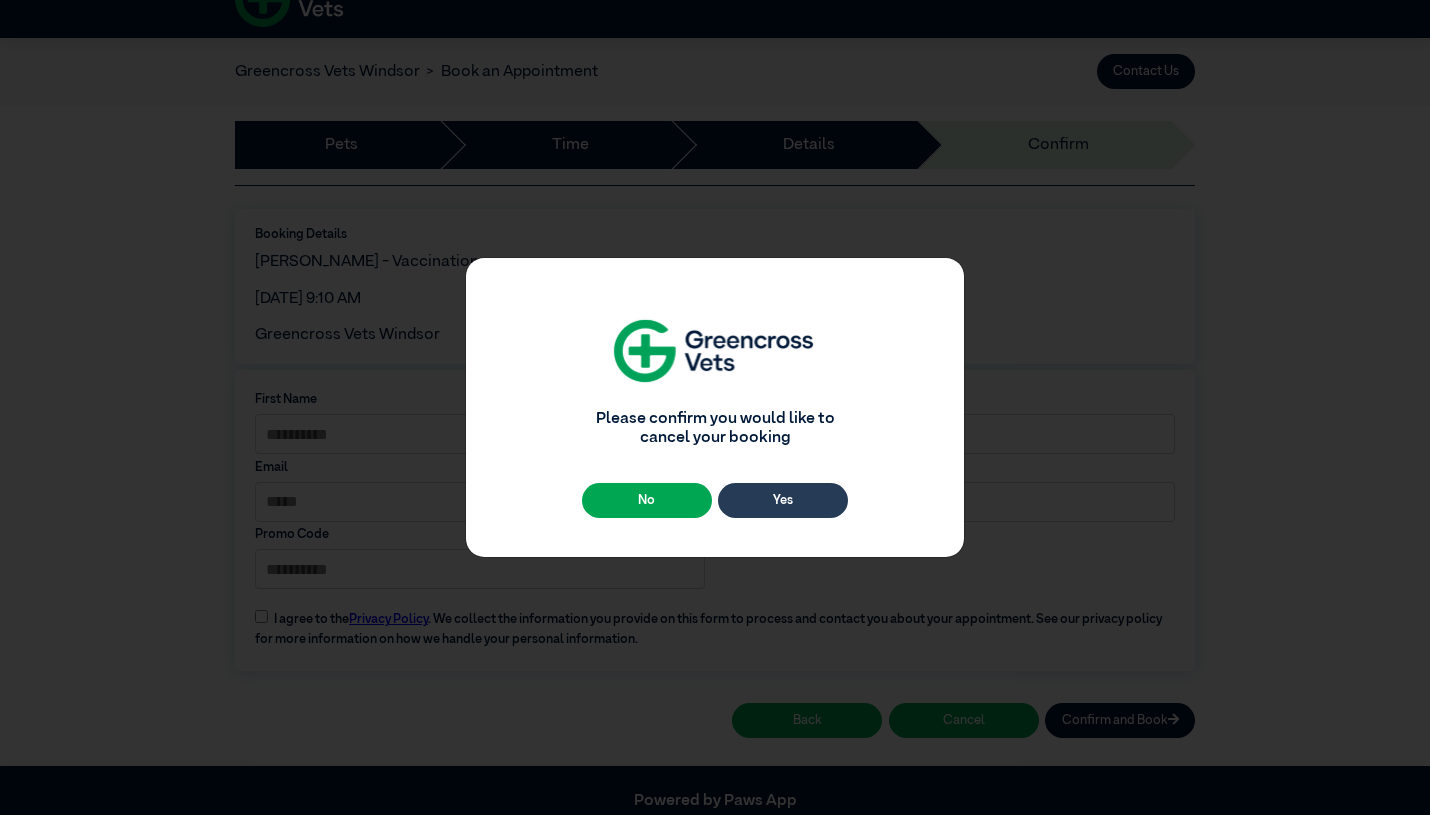 scroll, scrollTop: 0, scrollLeft: 0, axis: both 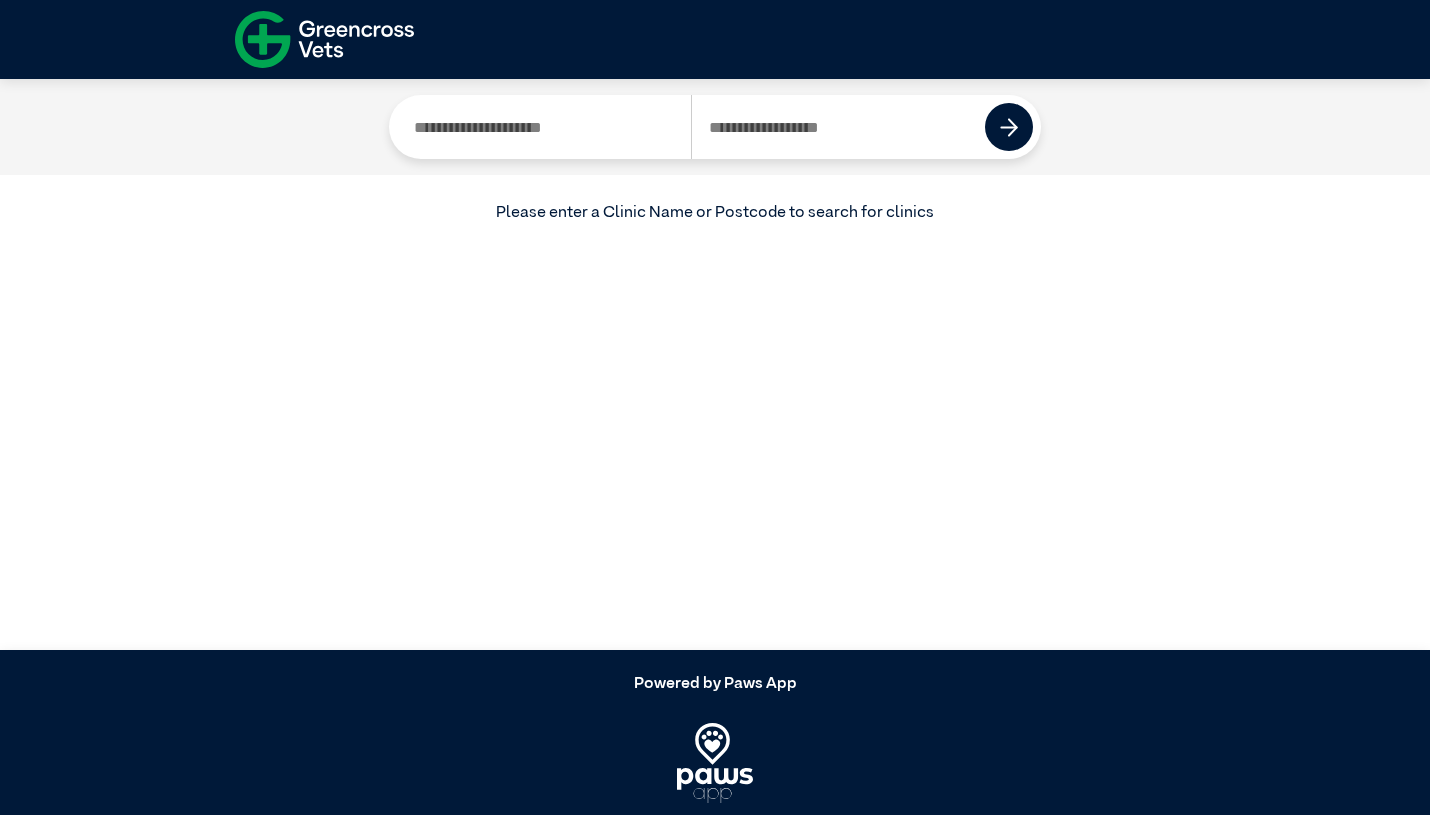 click at bounding box center (544, 127) 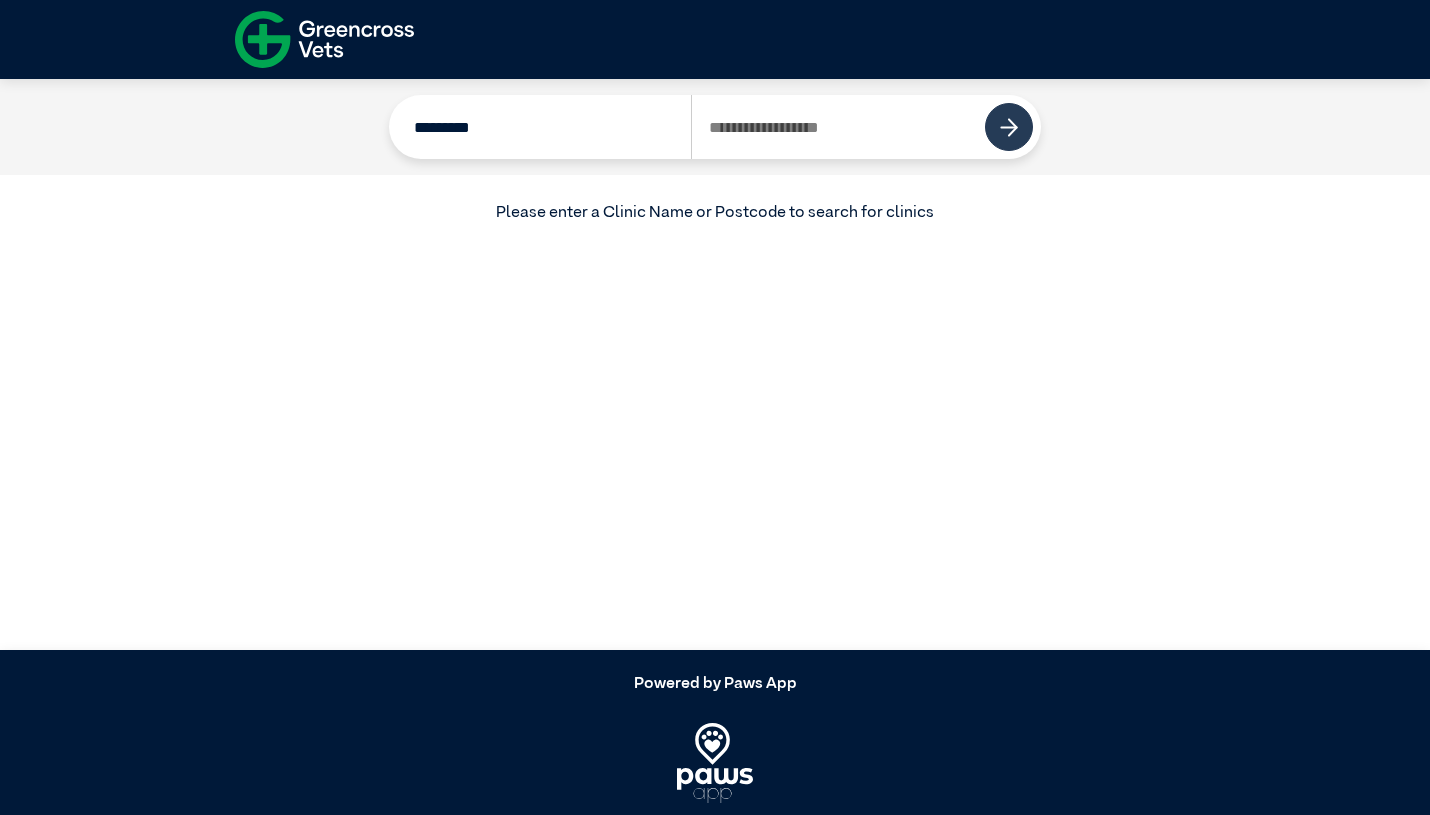 type on "*********" 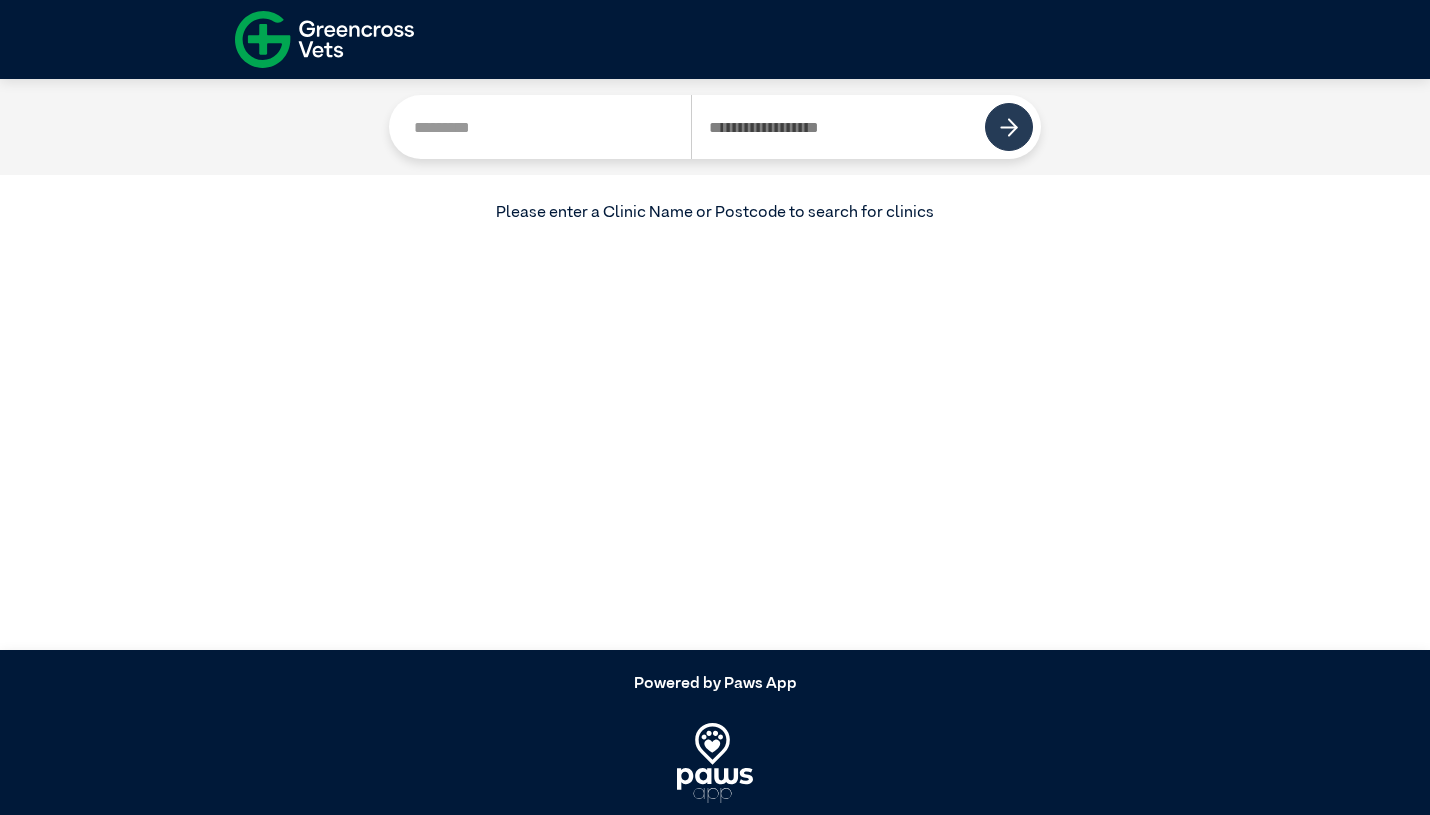 click at bounding box center (1009, 127) 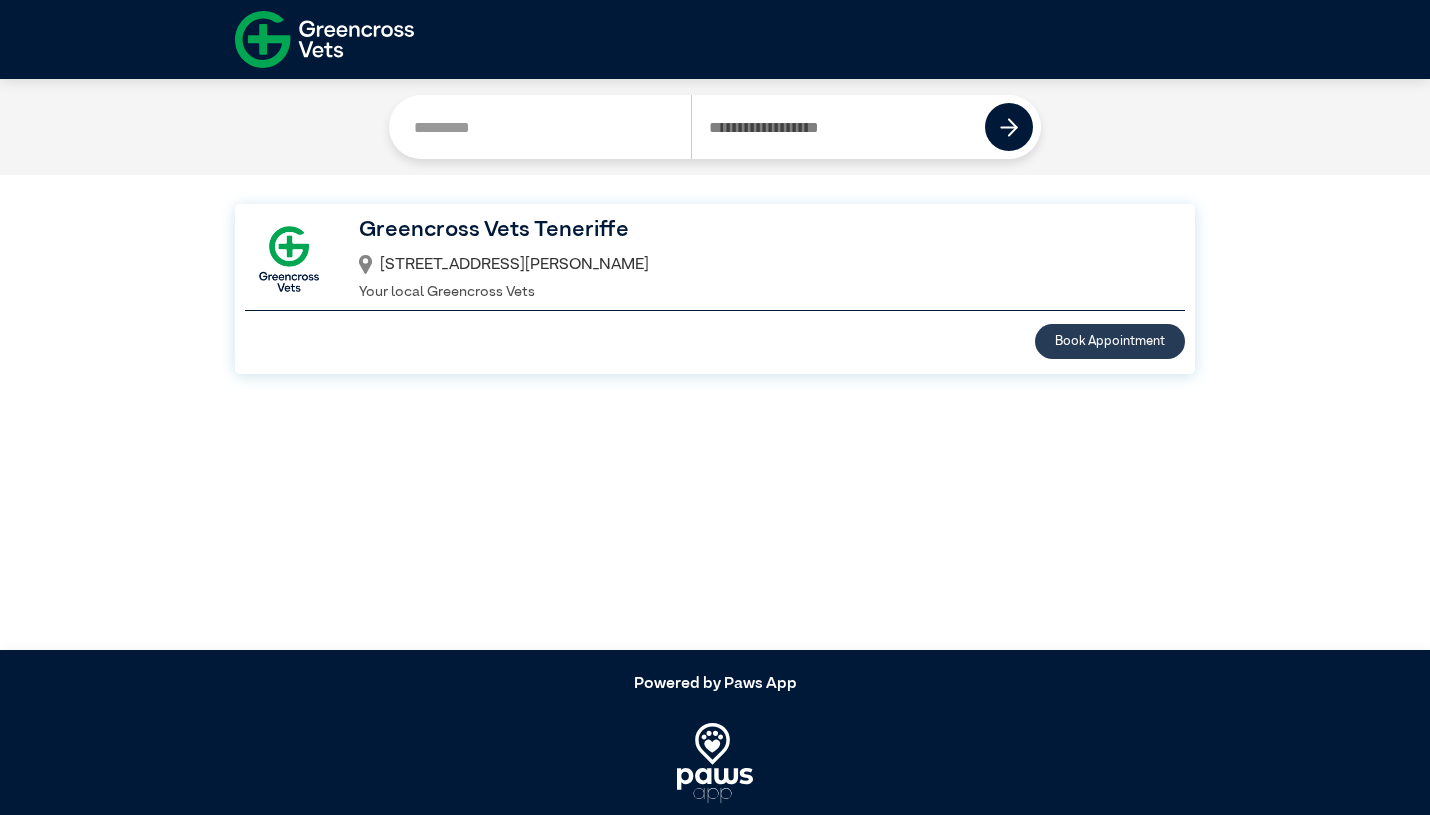 click on "Book Appointment" at bounding box center [1110, 341] 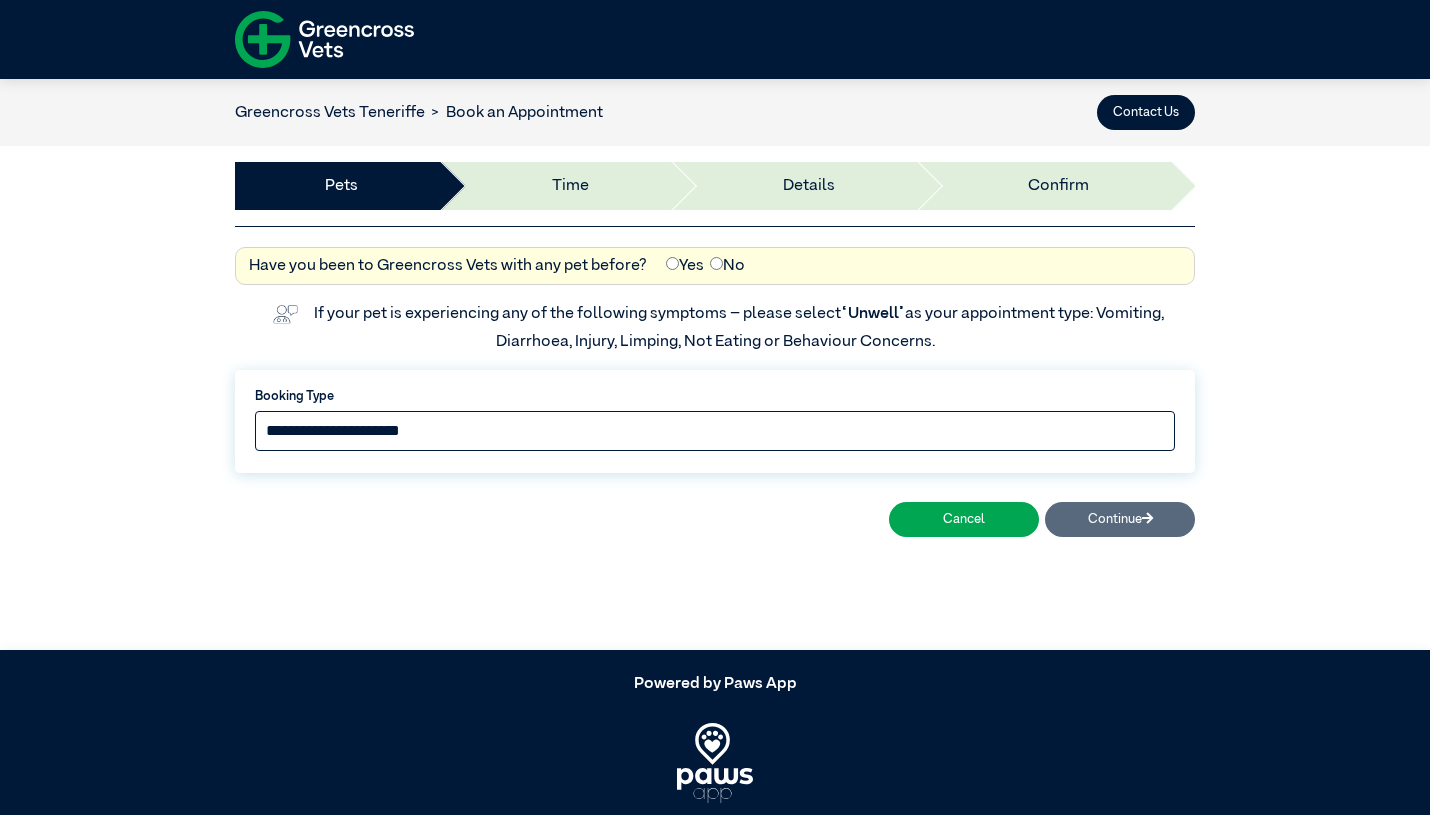 click on "**********" at bounding box center [715, 431] 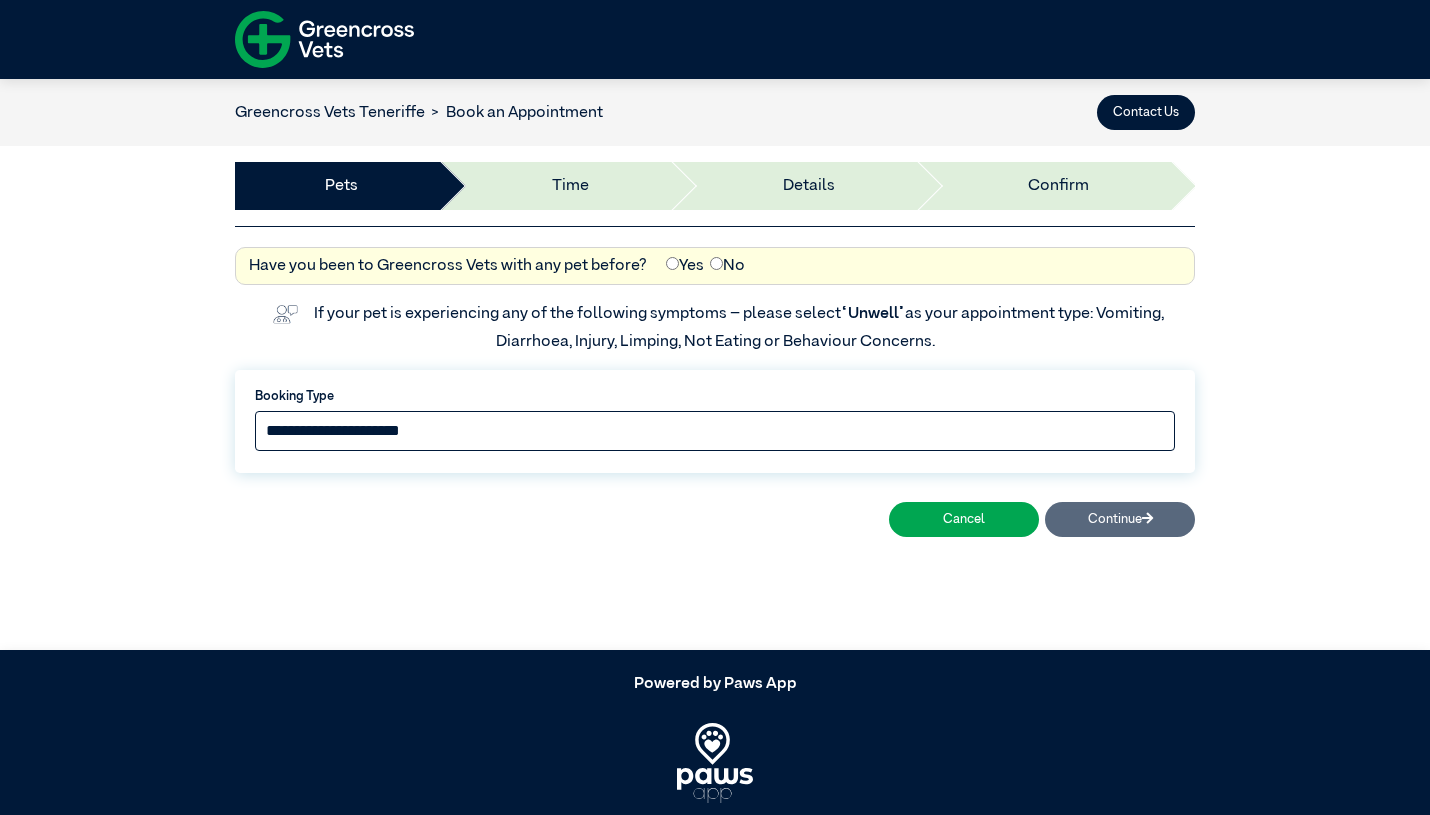 select on "*****" 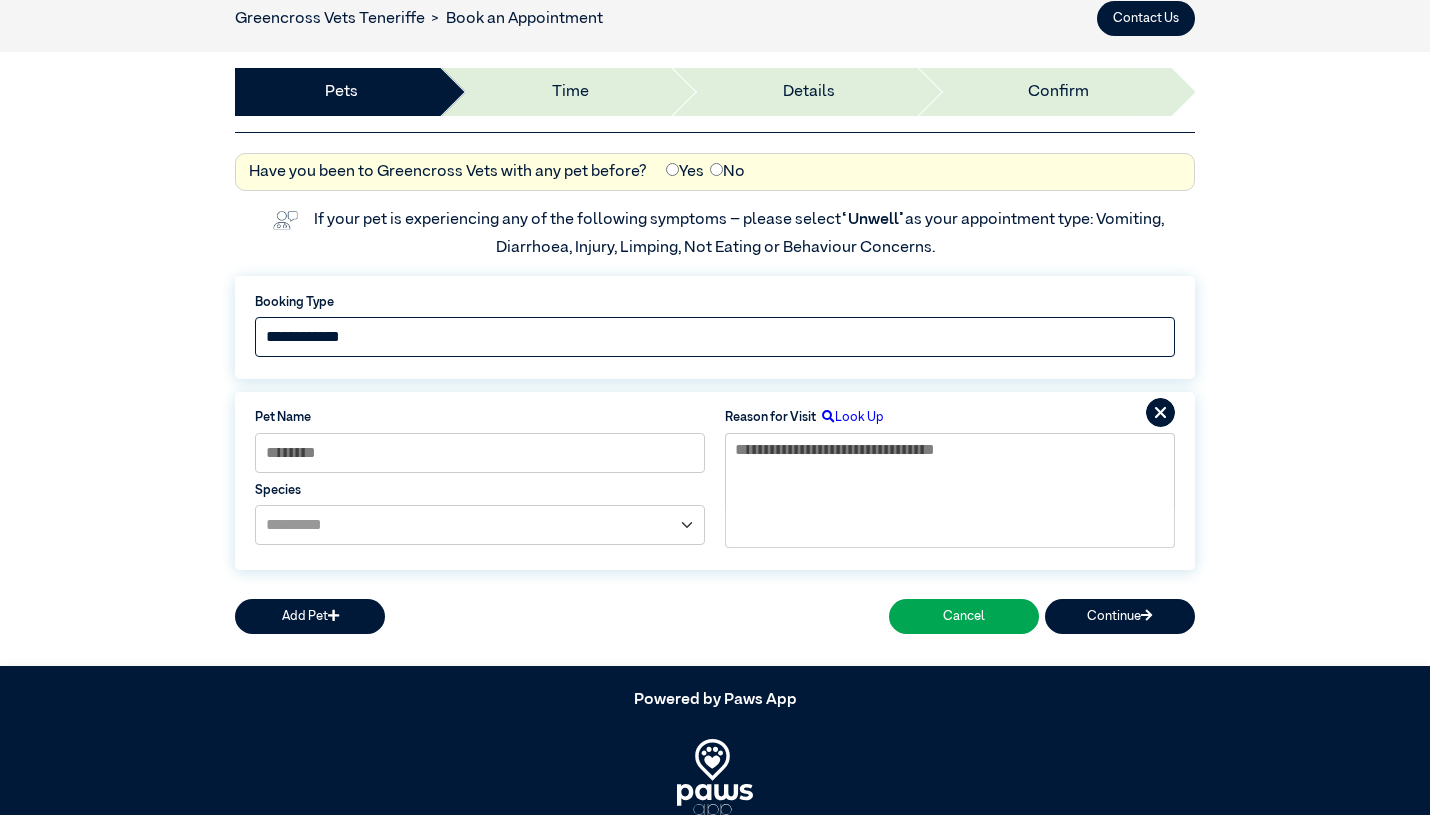 scroll, scrollTop: 159, scrollLeft: 0, axis: vertical 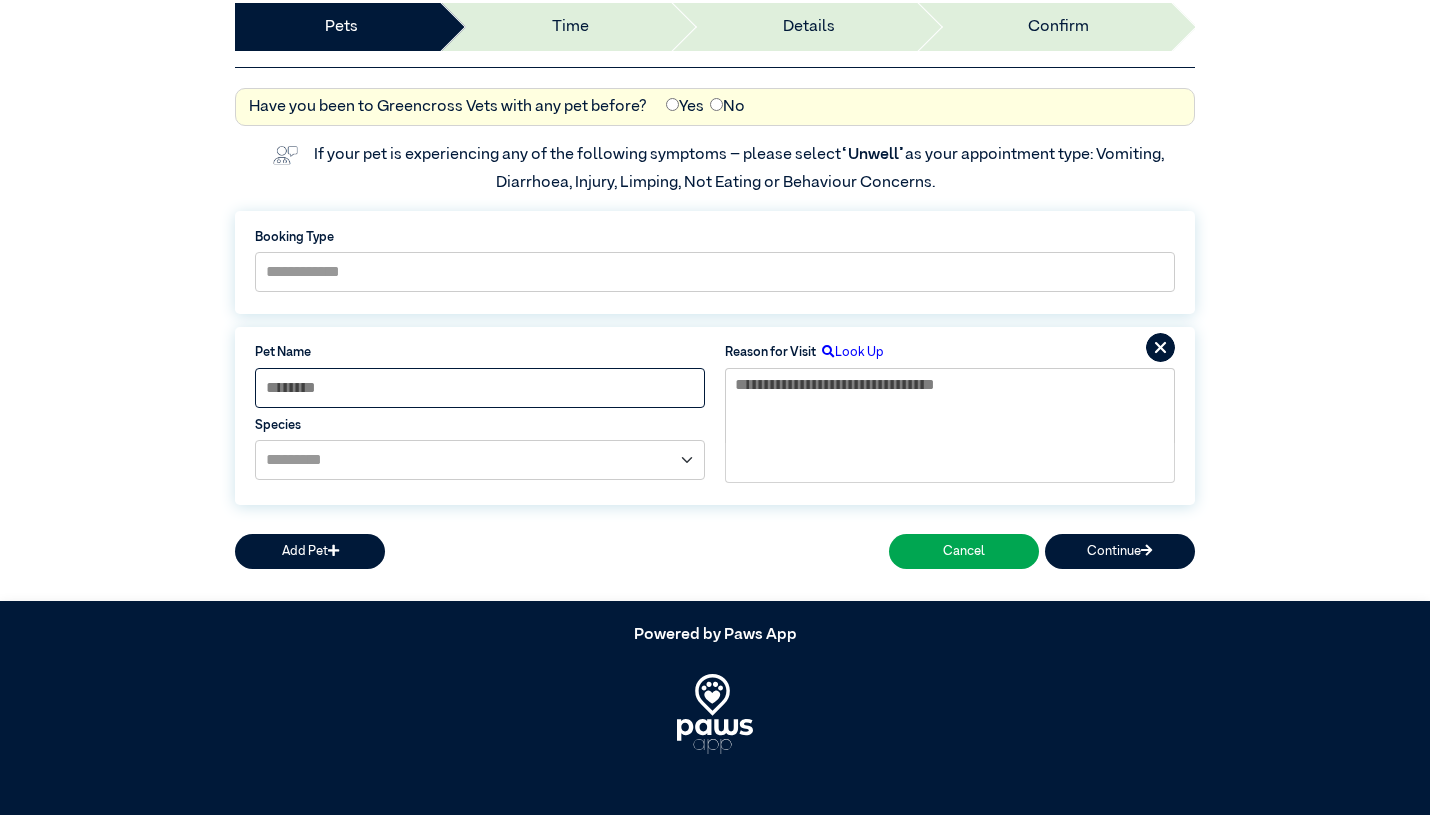 click at bounding box center (480, 388) 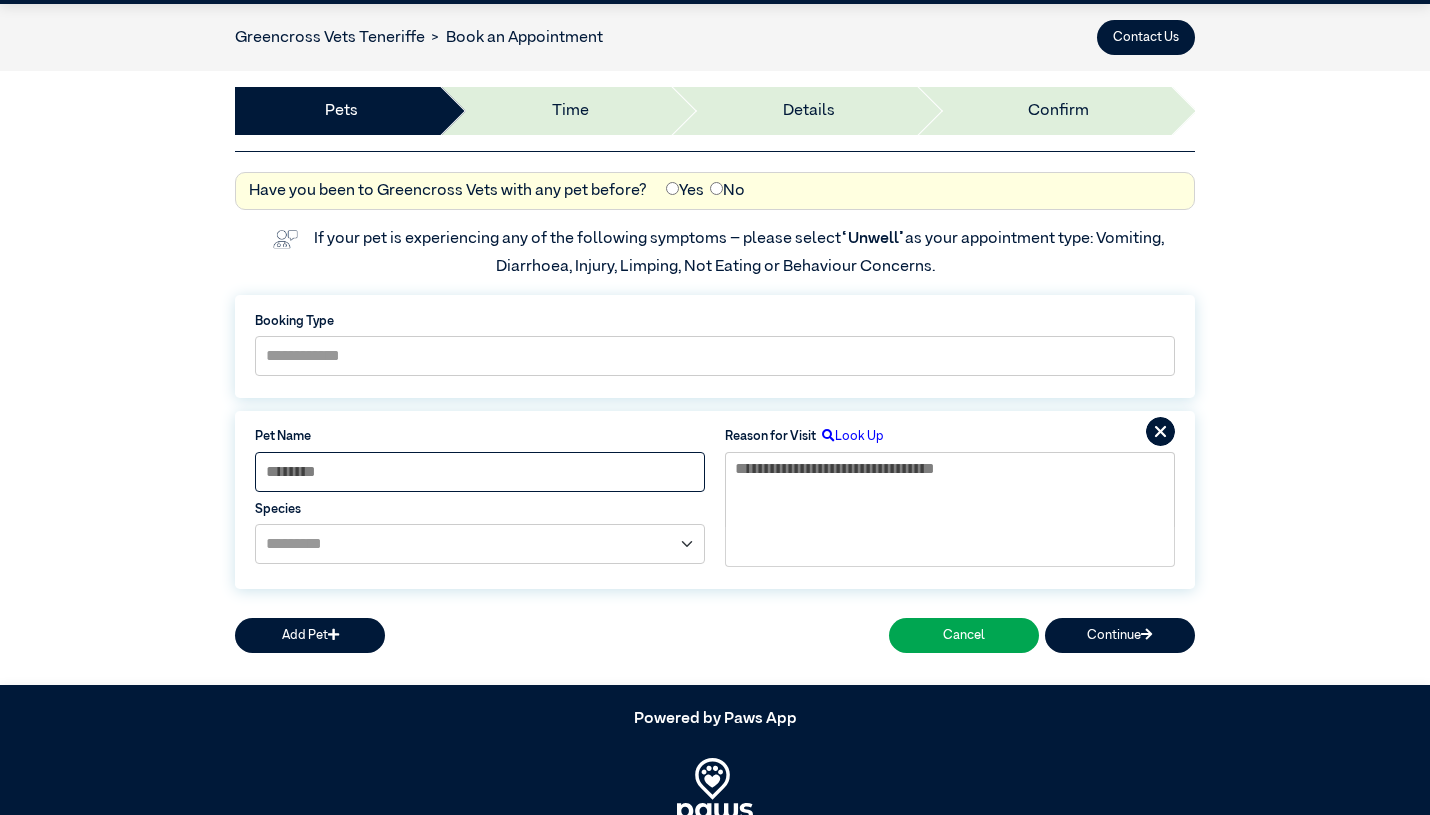 scroll, scrollTop: 0, scrollLeft: 0, axis: both 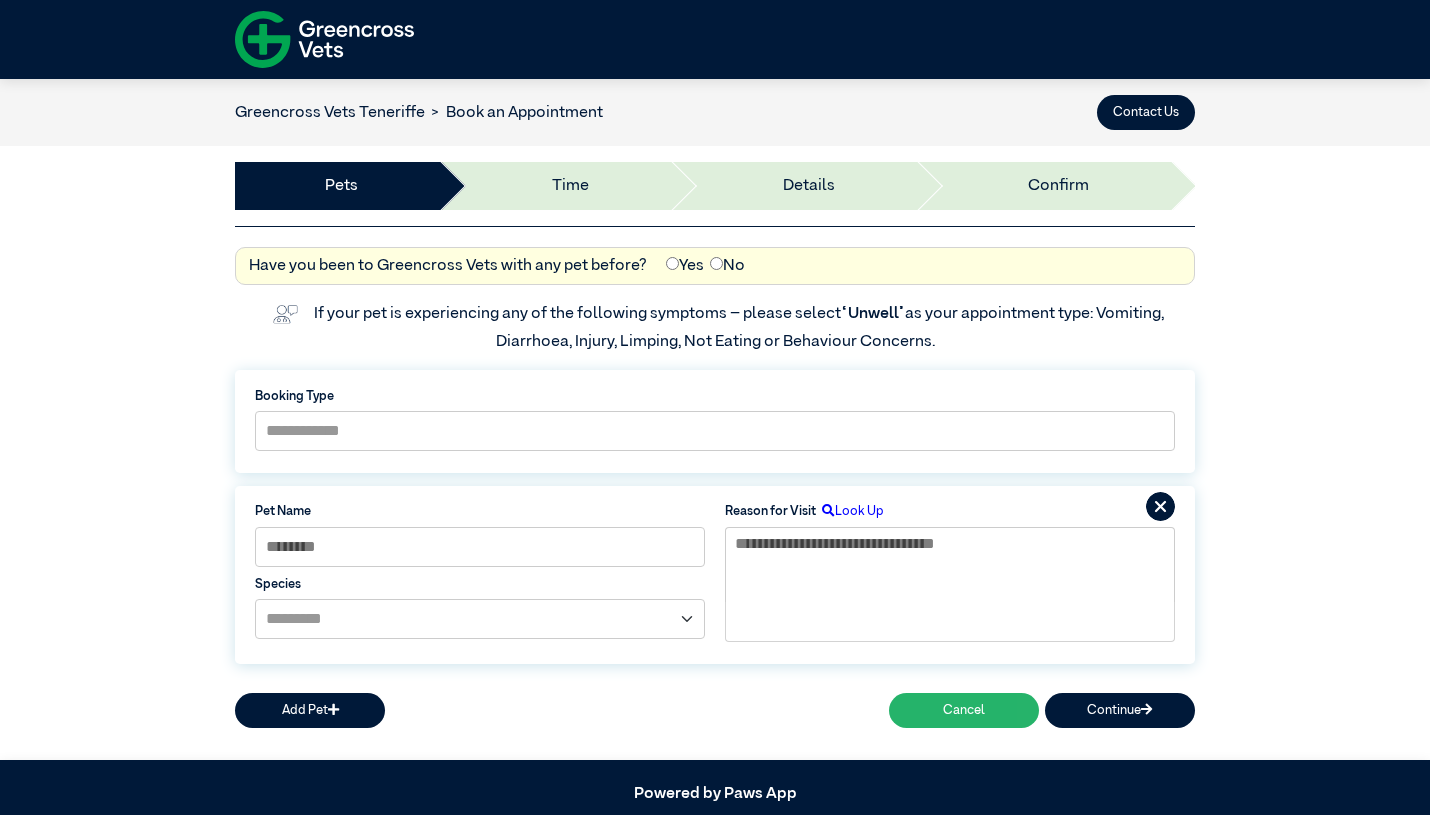 click on "Cancel" at bounding box center [964, 710] 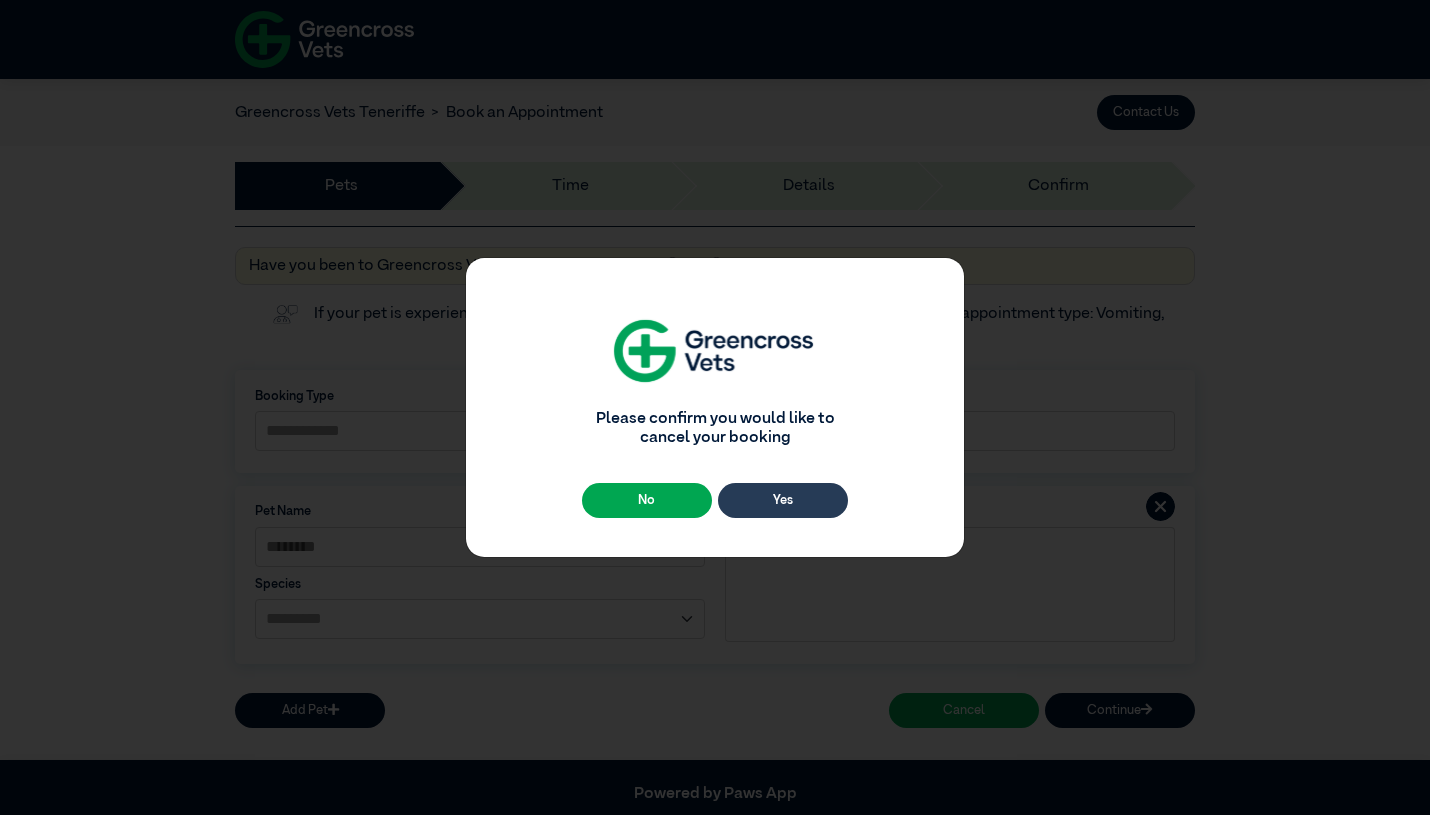 click on "Yes" at bounding box center [783, 500] 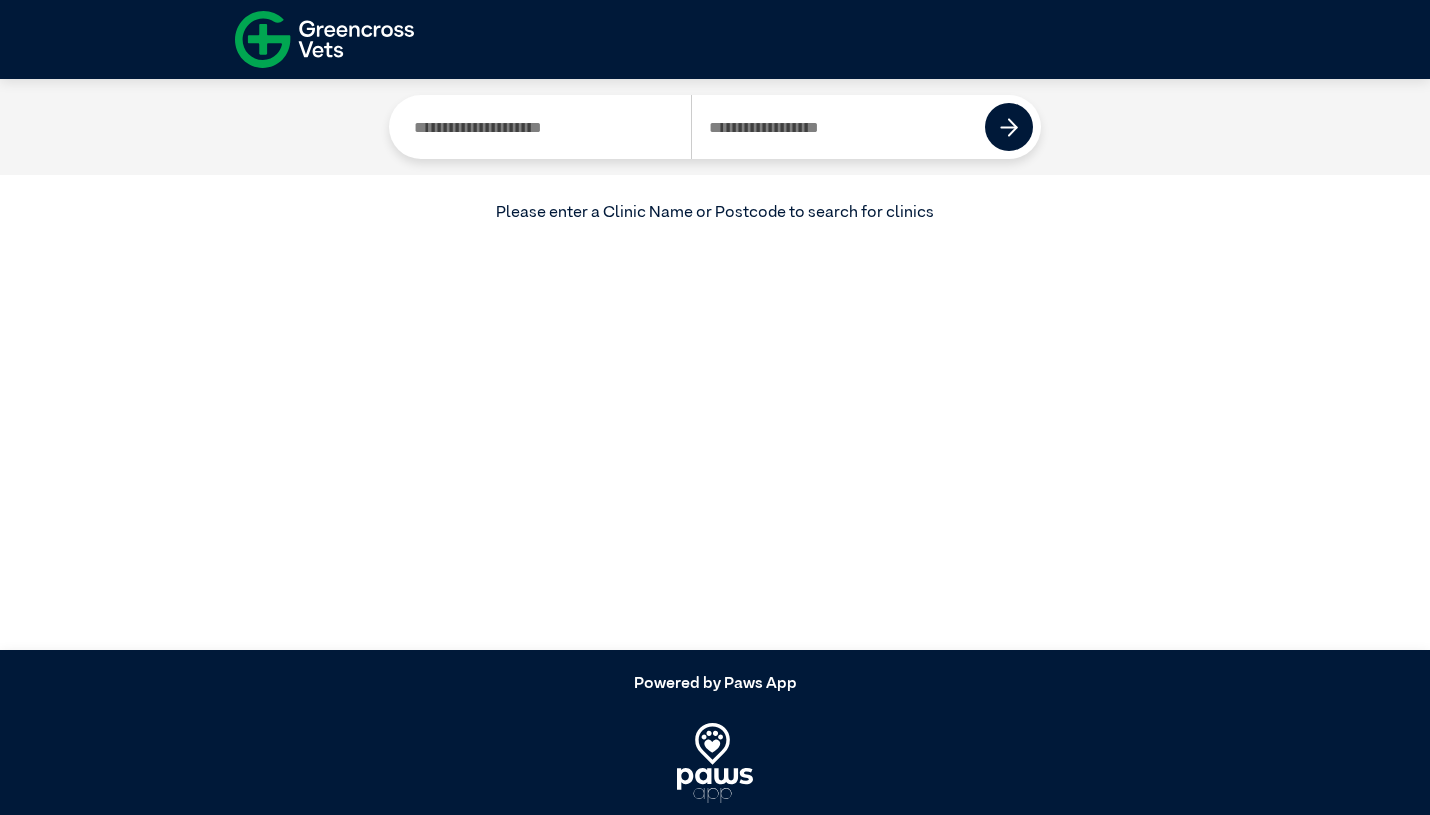 click at bounding box center [544, 127] 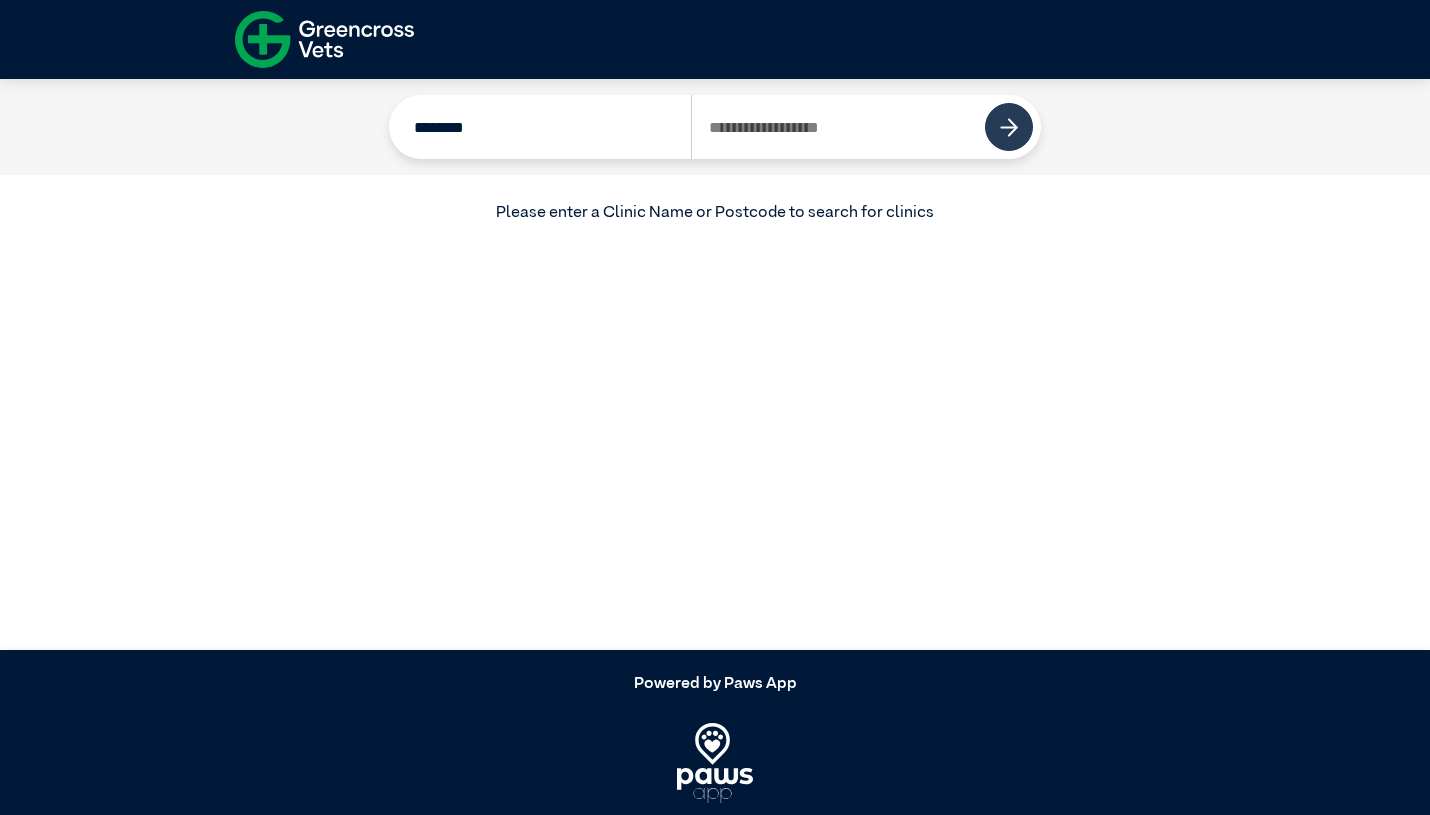 type on "********" 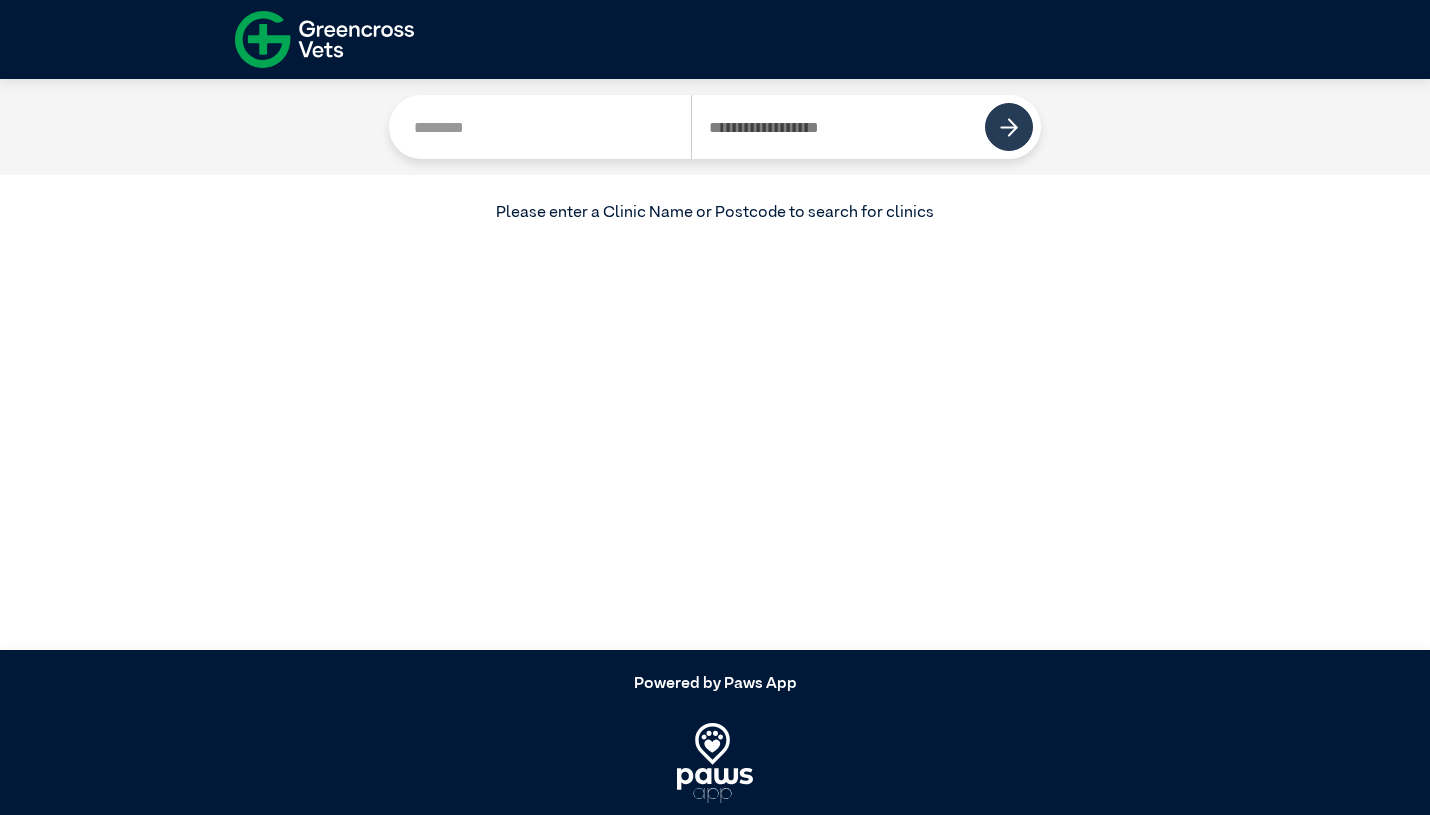 click at bounding box center (1009, 127) 